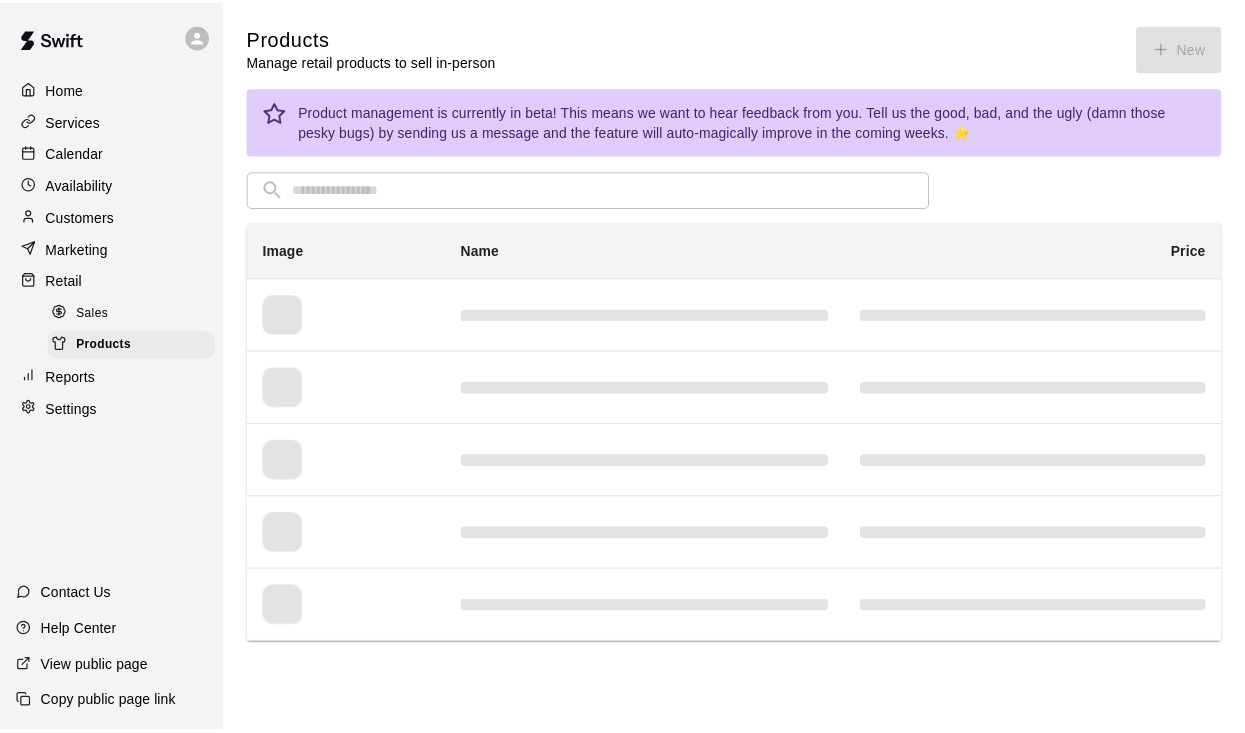 scroll, scrollTop: 0, scrollLeft: 0, axis: both 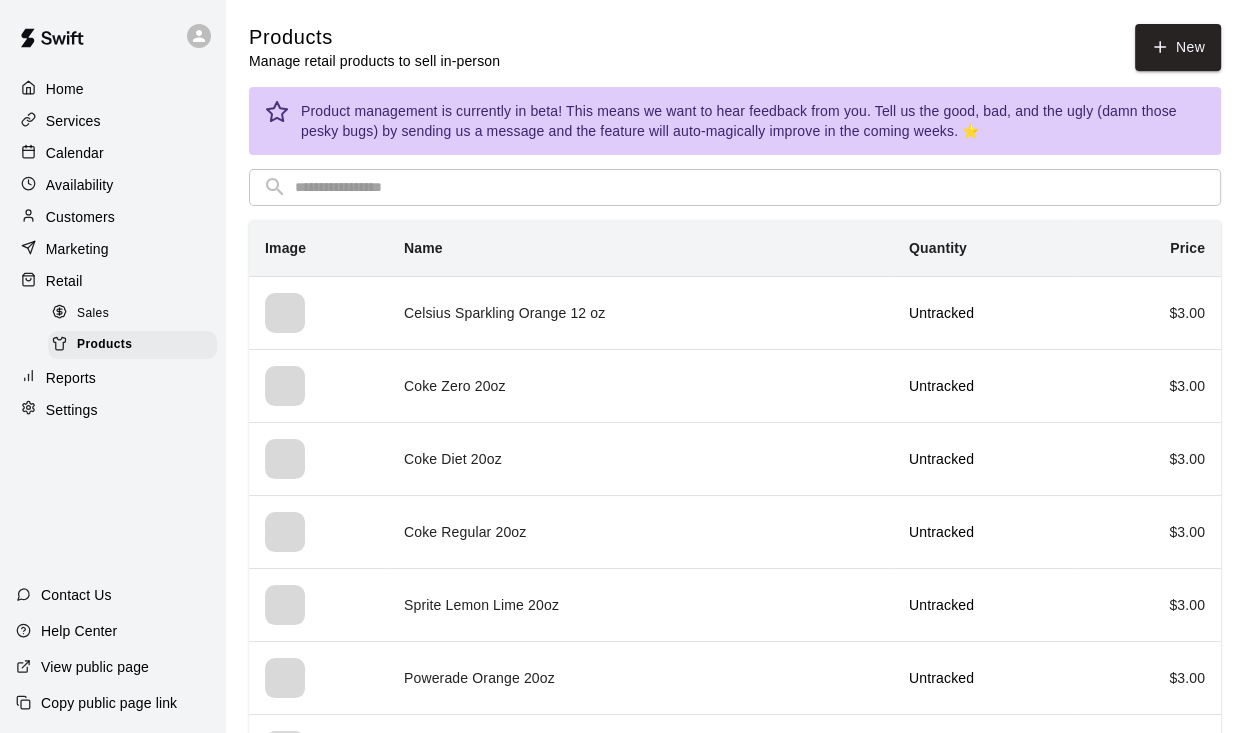click on "Services" at bounding box center (73, 121) 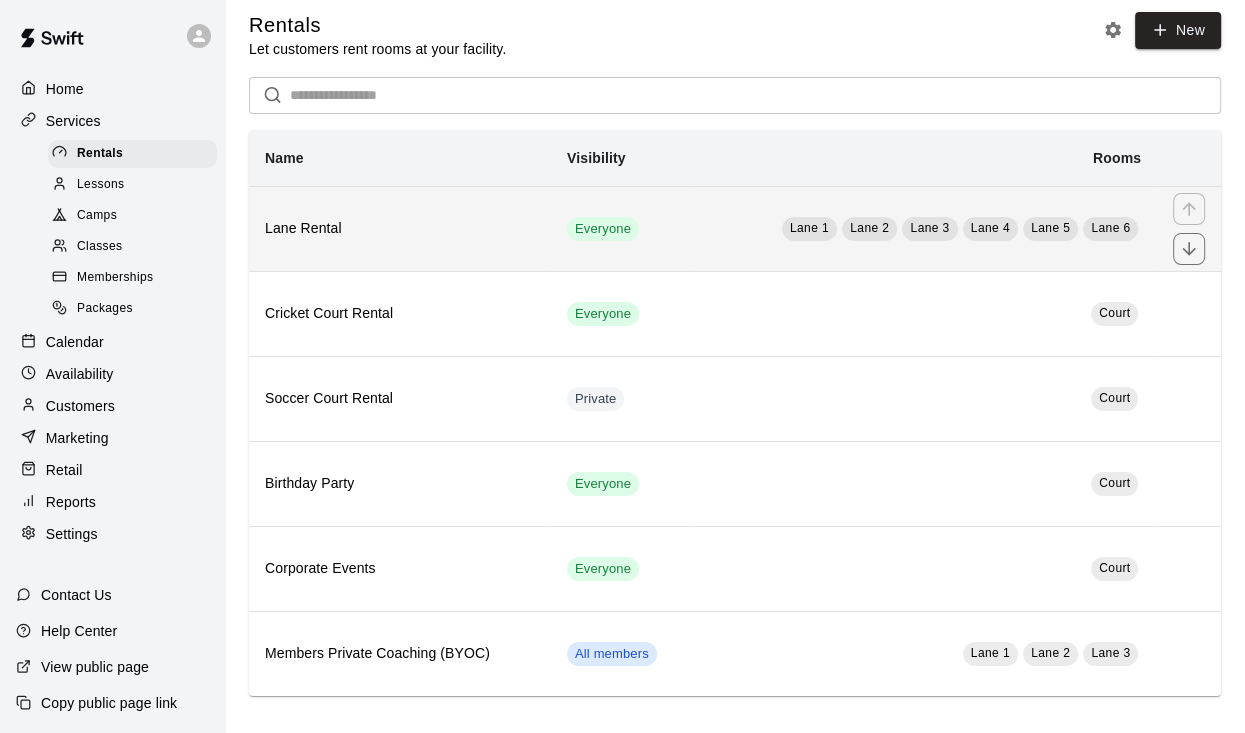 scroll, scrollTop: 0, scrollLeft: 0, axis: both 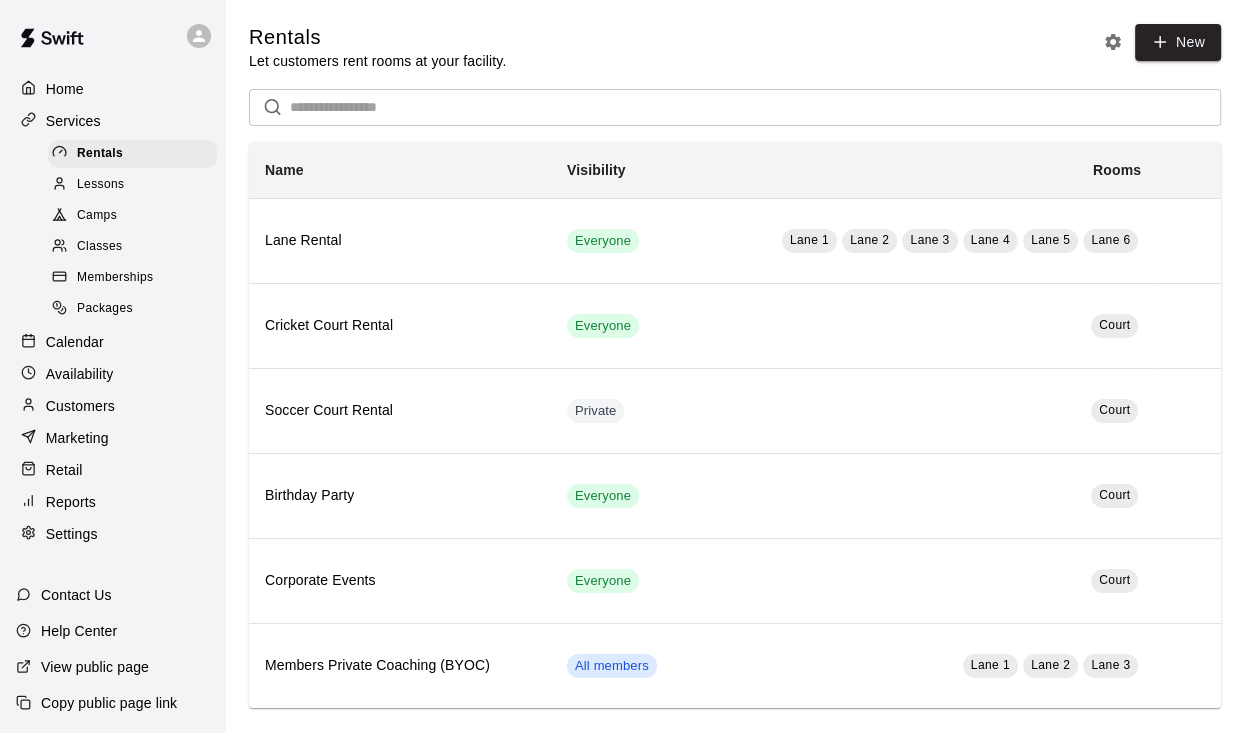 click on "Memberships" at bounding box center [115, 278] 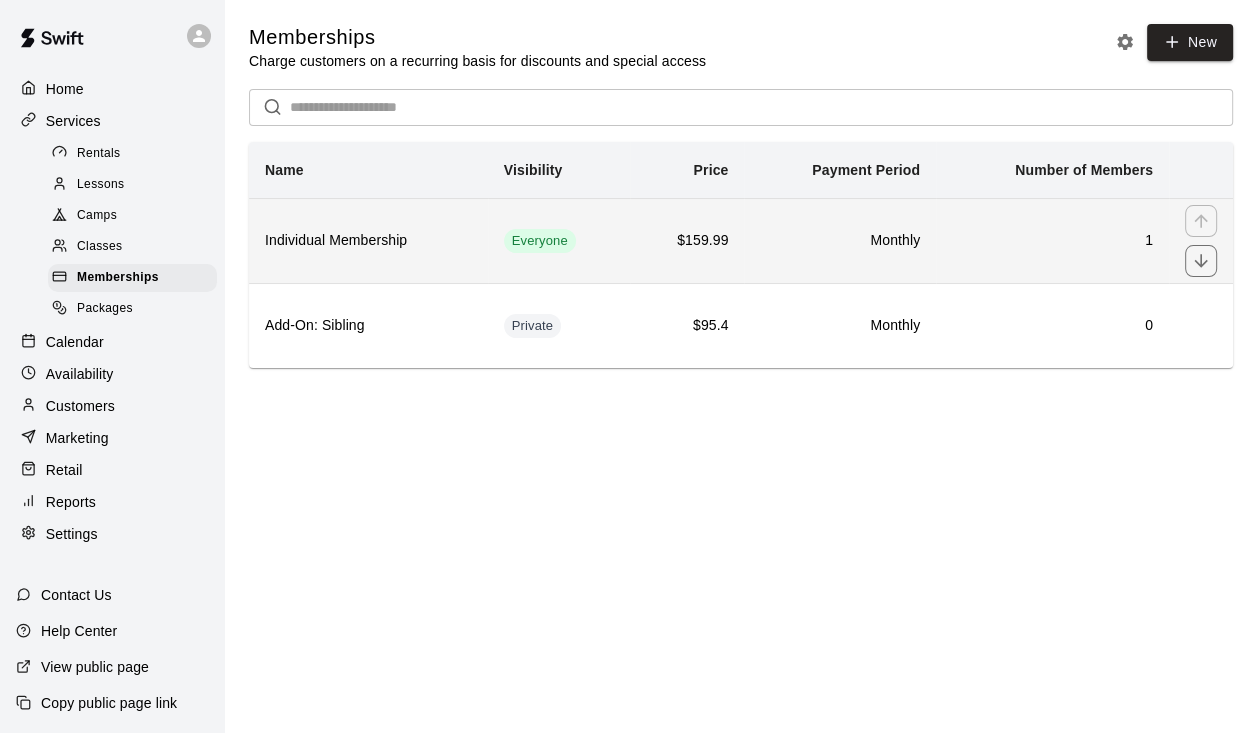 click on "Monthly" at bounding box center (840, 241) 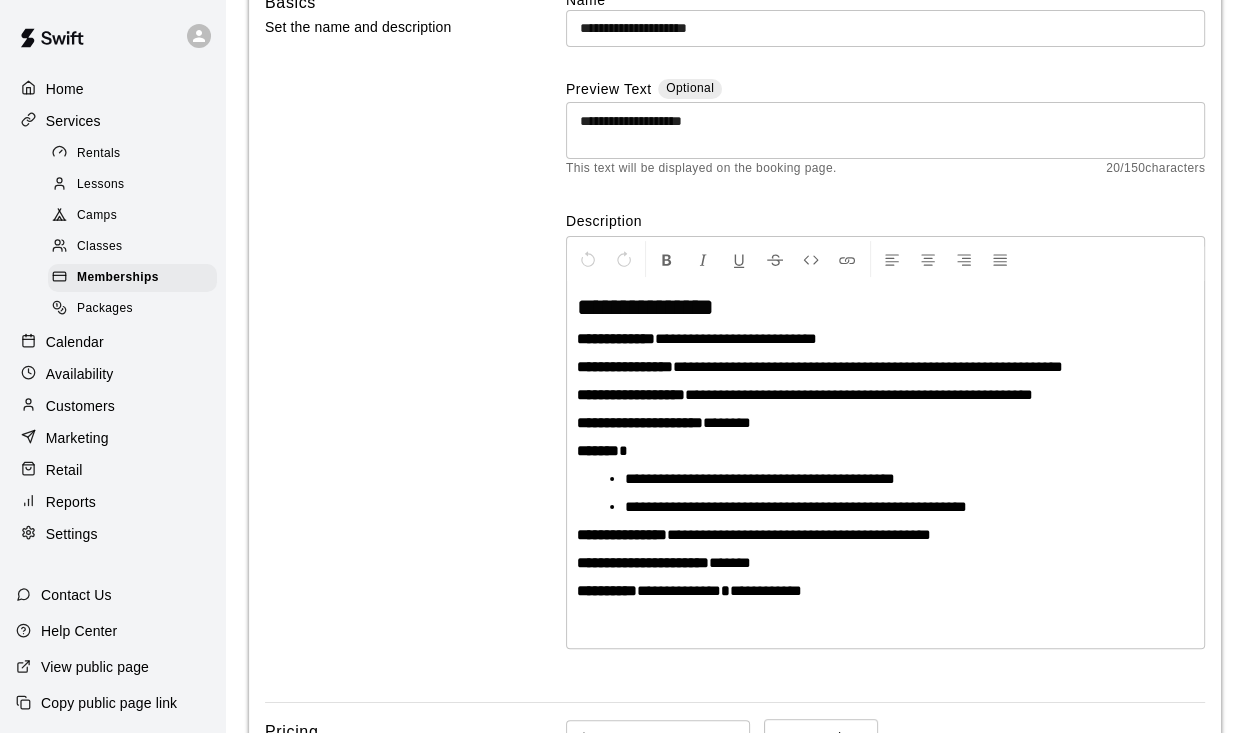 scroll, scrollTop: 328, scrollLeft: 0, axis: vertical 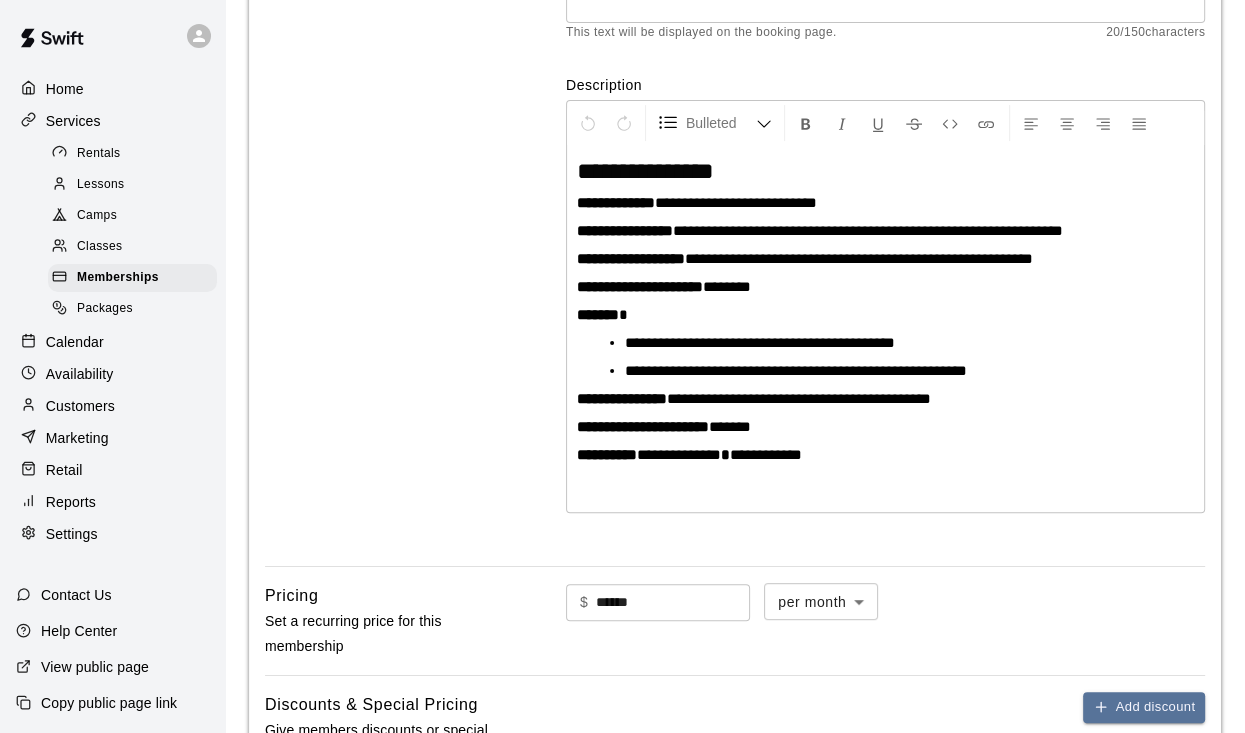click on "**********" at bounding box center (760, 342) 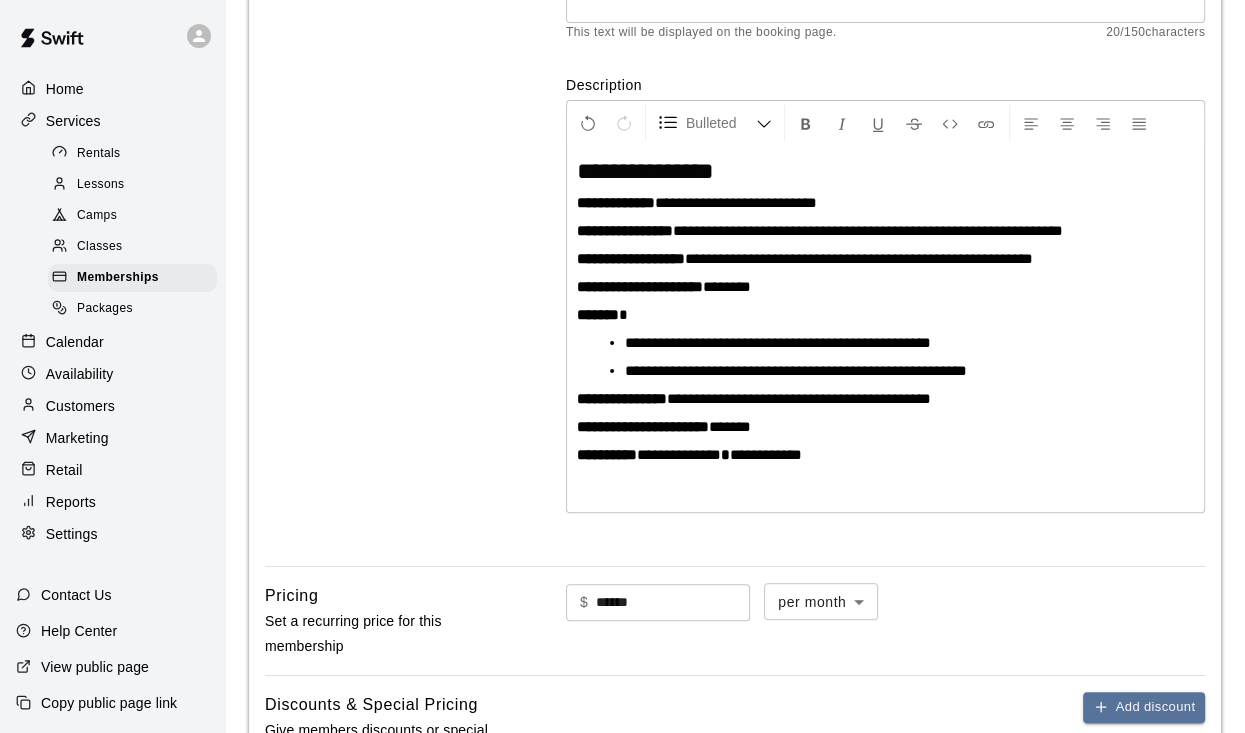 click on "**********" at bounding box center [796, 370] 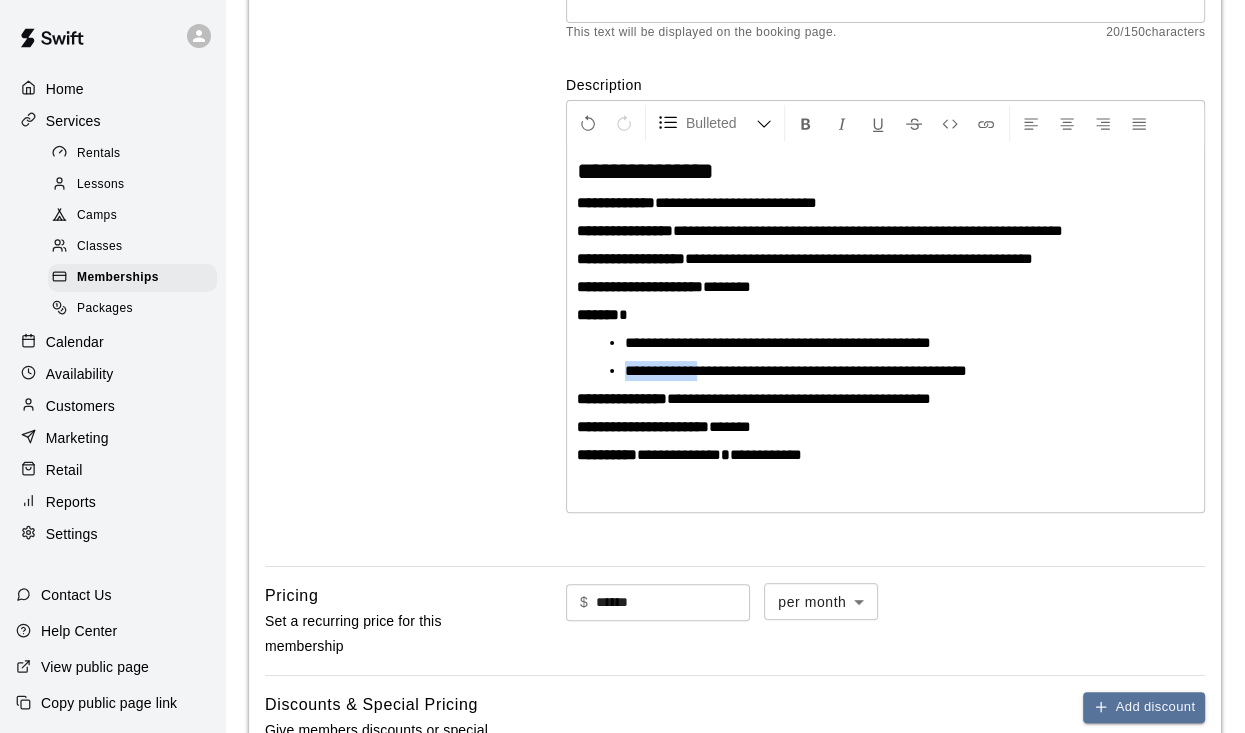 click on "**********" at bounding box center [796, 370] 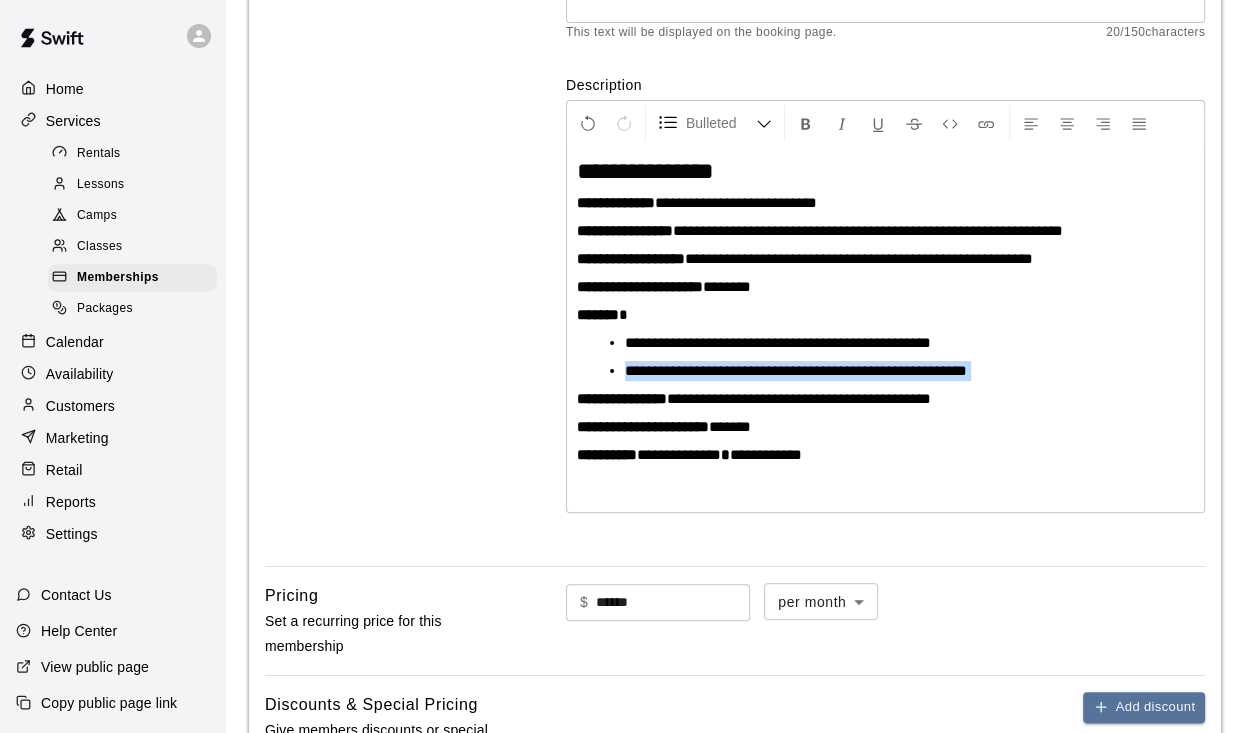 click on "**********" at bounding box center (796, 370) 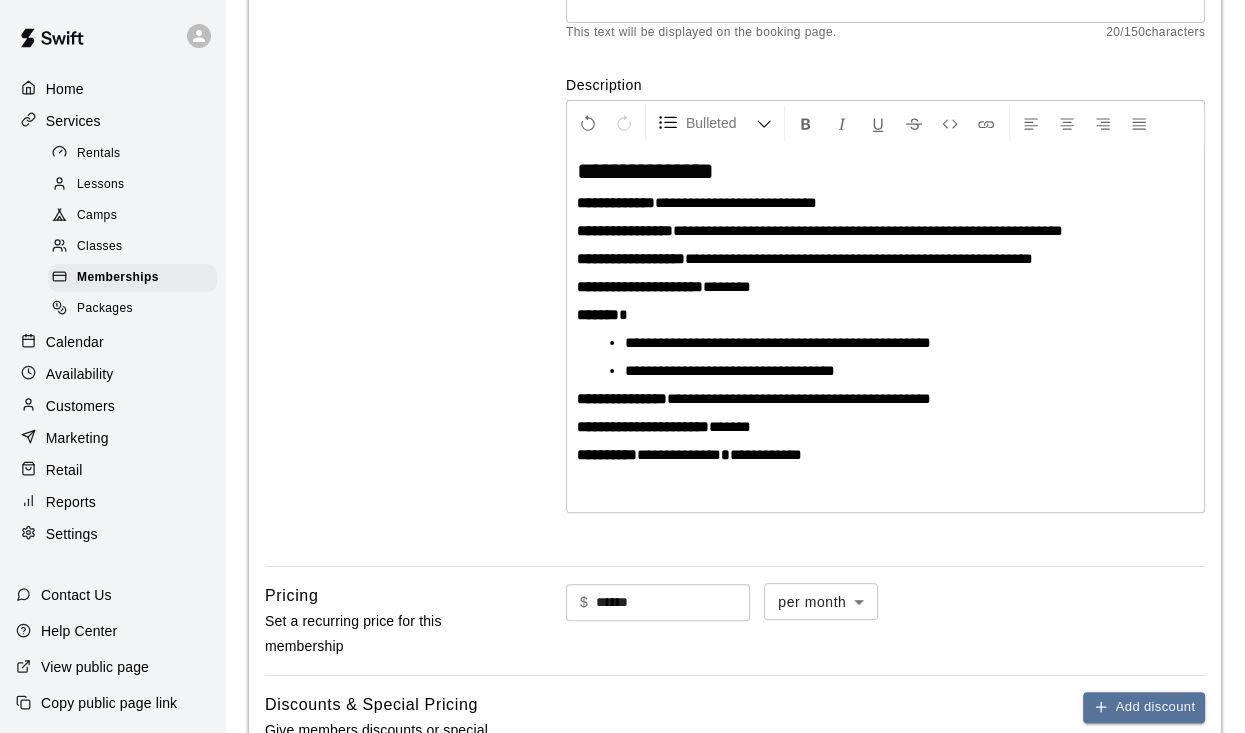 click on "**********" at bounding box center [778, 342] 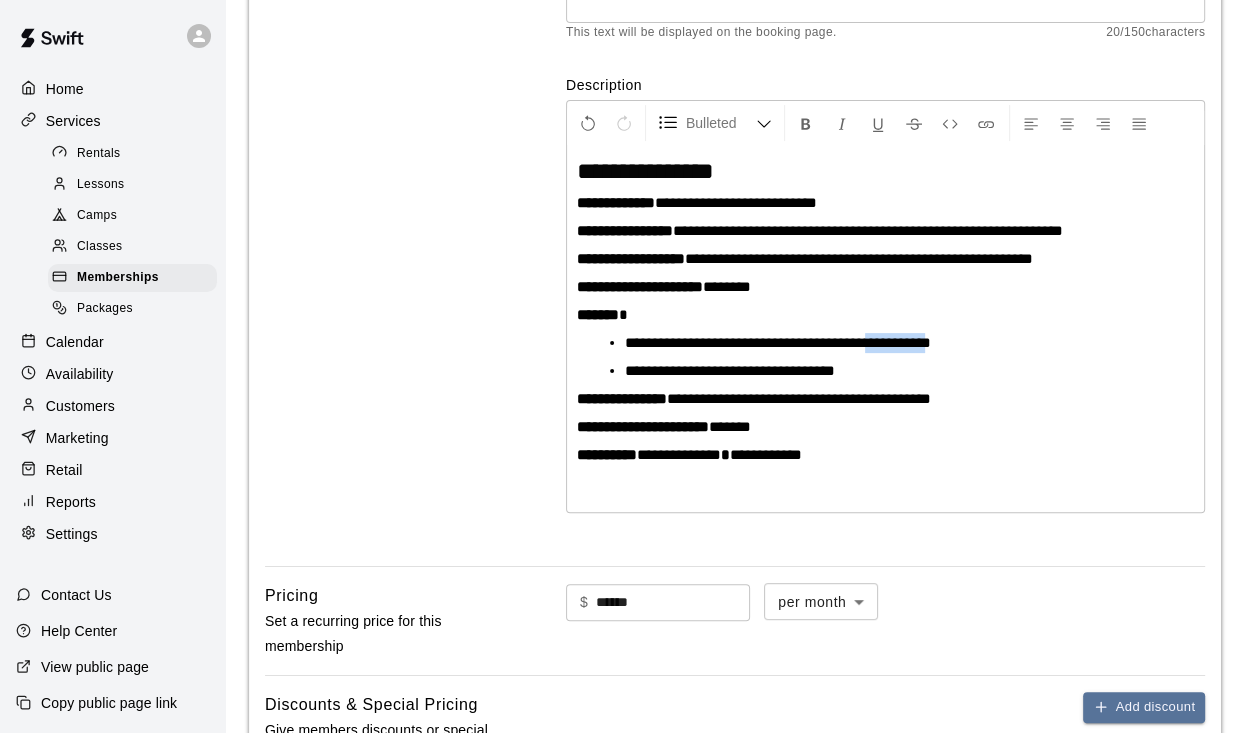 drag, startPoint x: 972, startPoint y: 340, endPoint x: 912, endPoint y: 341, distance: 60.00833 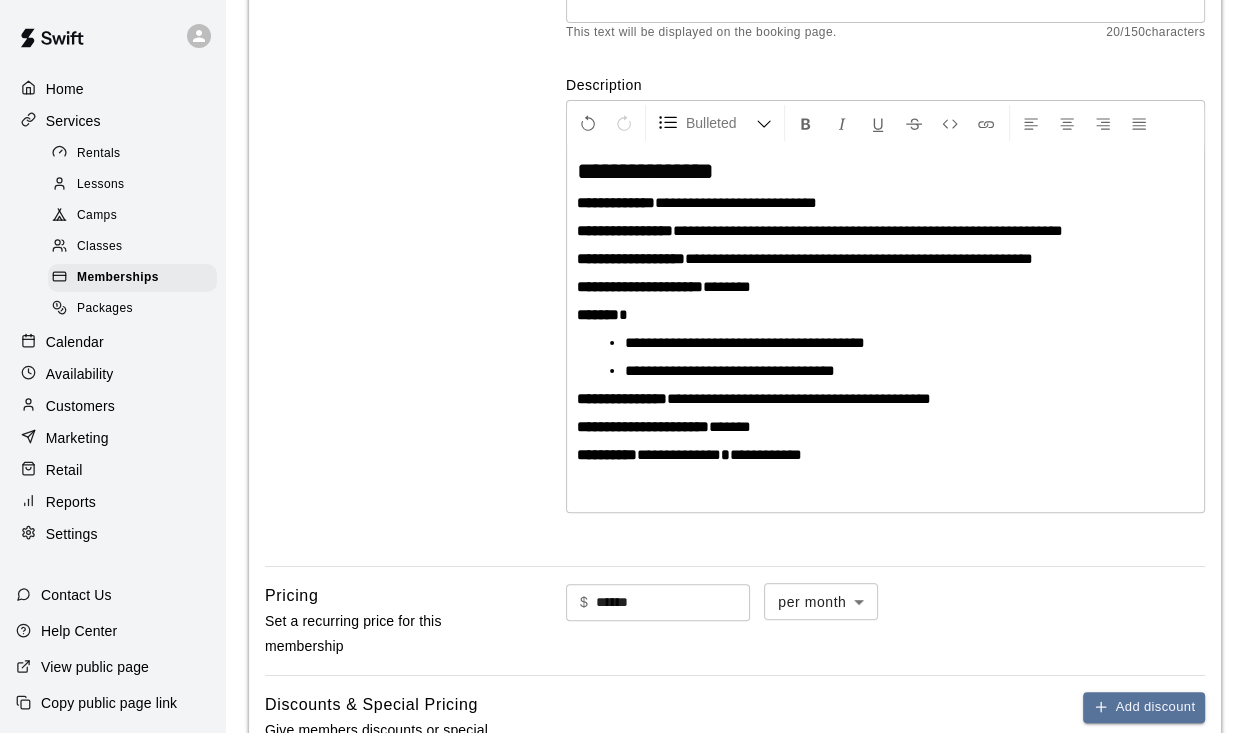 click on "**********" at bounding box center [745, 342] 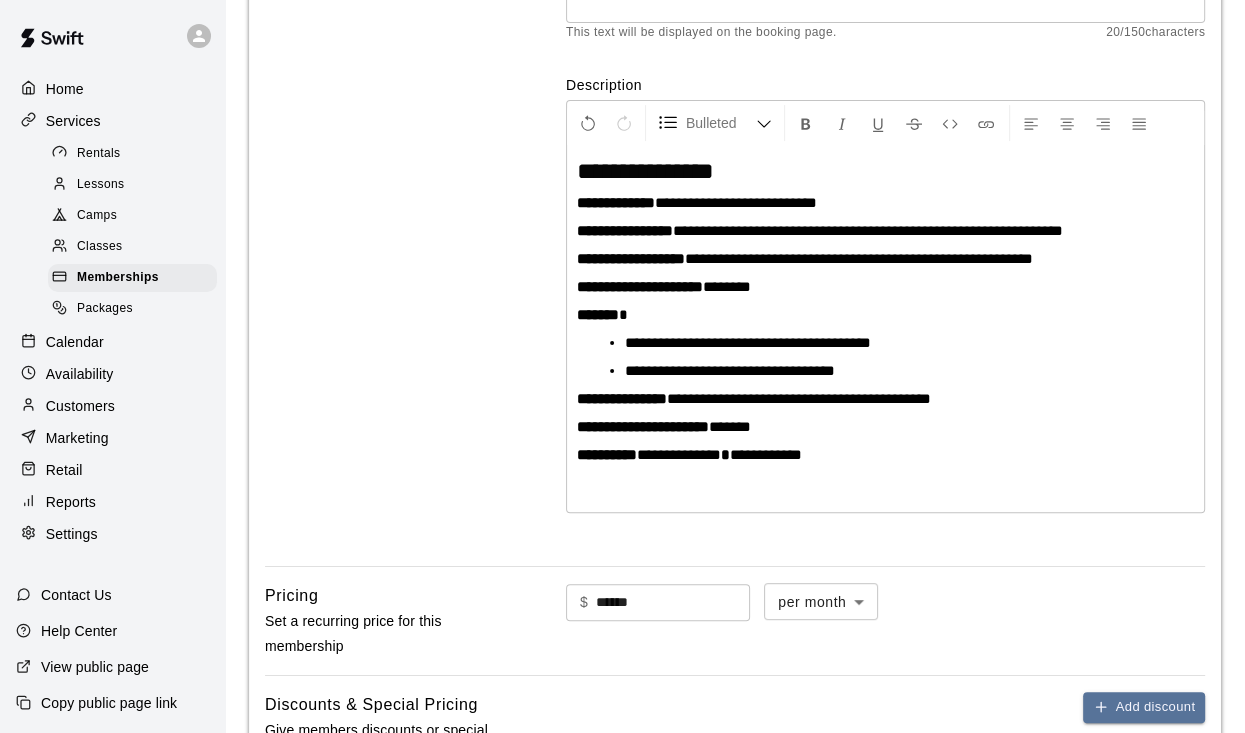 click on "**********" at bounding box center (885, 329) 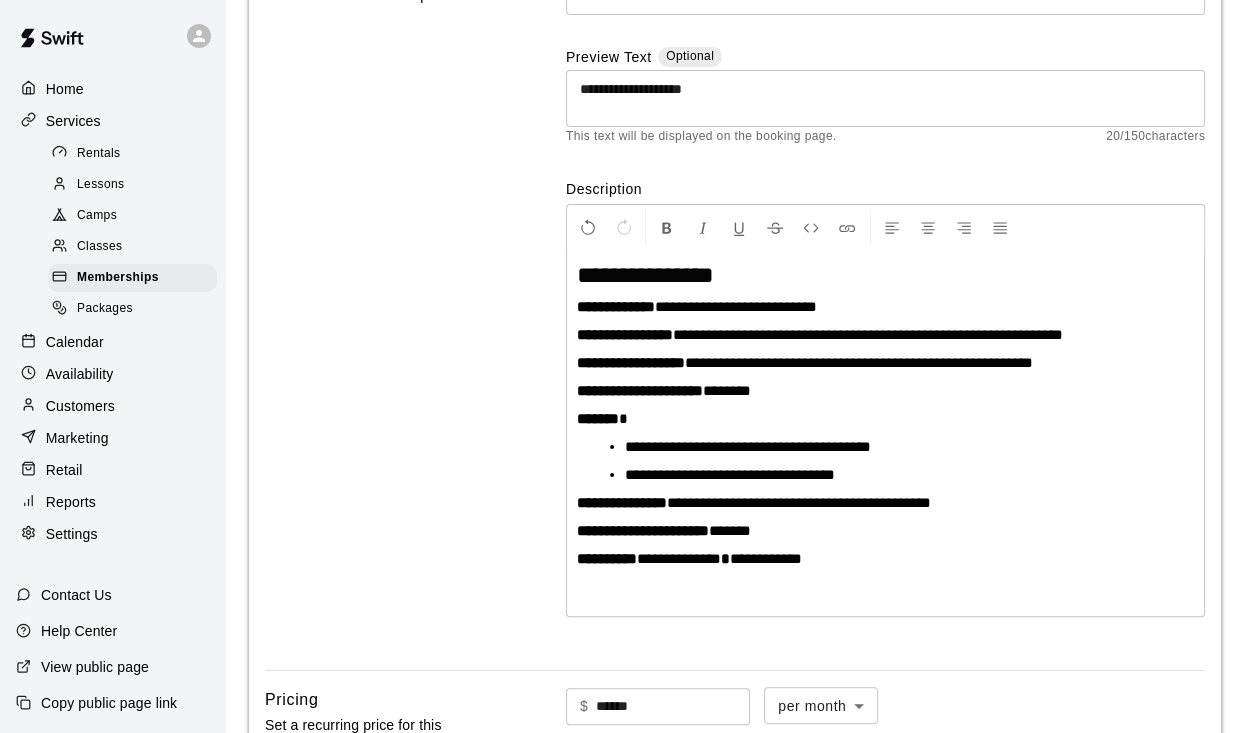 scroll, scrollTop: 224, scrollLeft: 0, axis: vertical 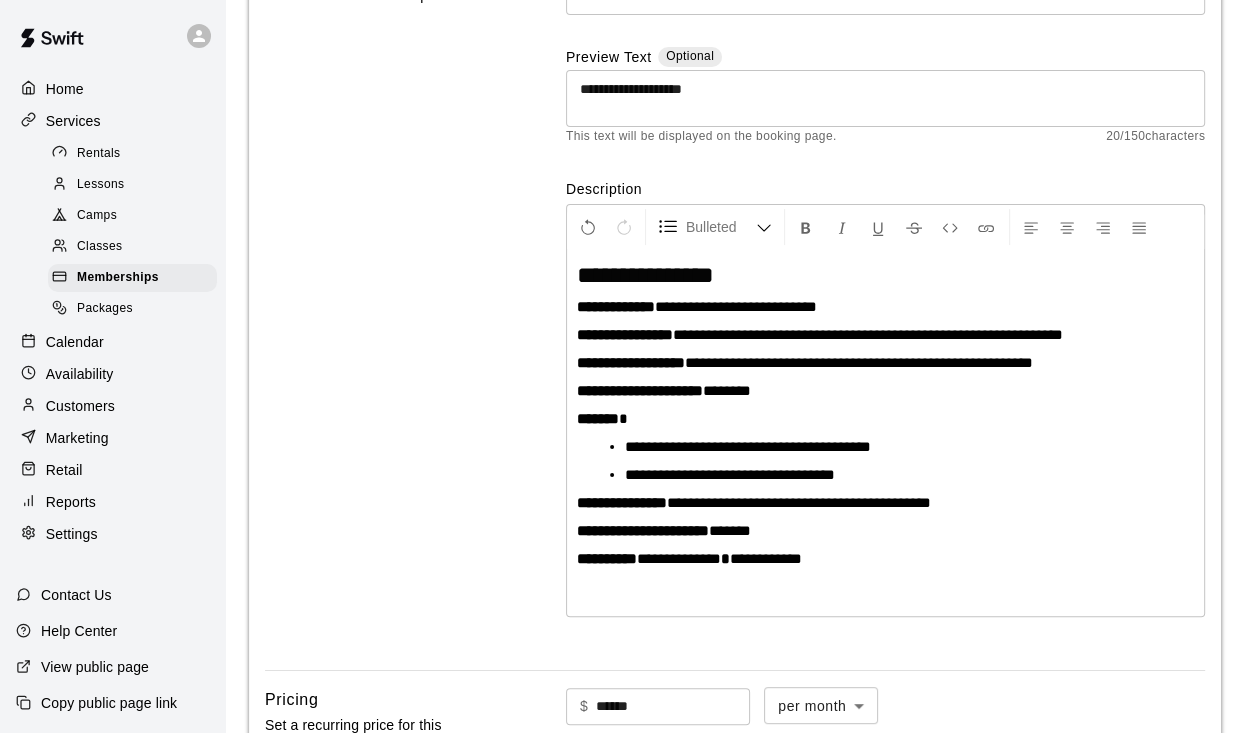 click on "**********" at bounding box center (748, 446) 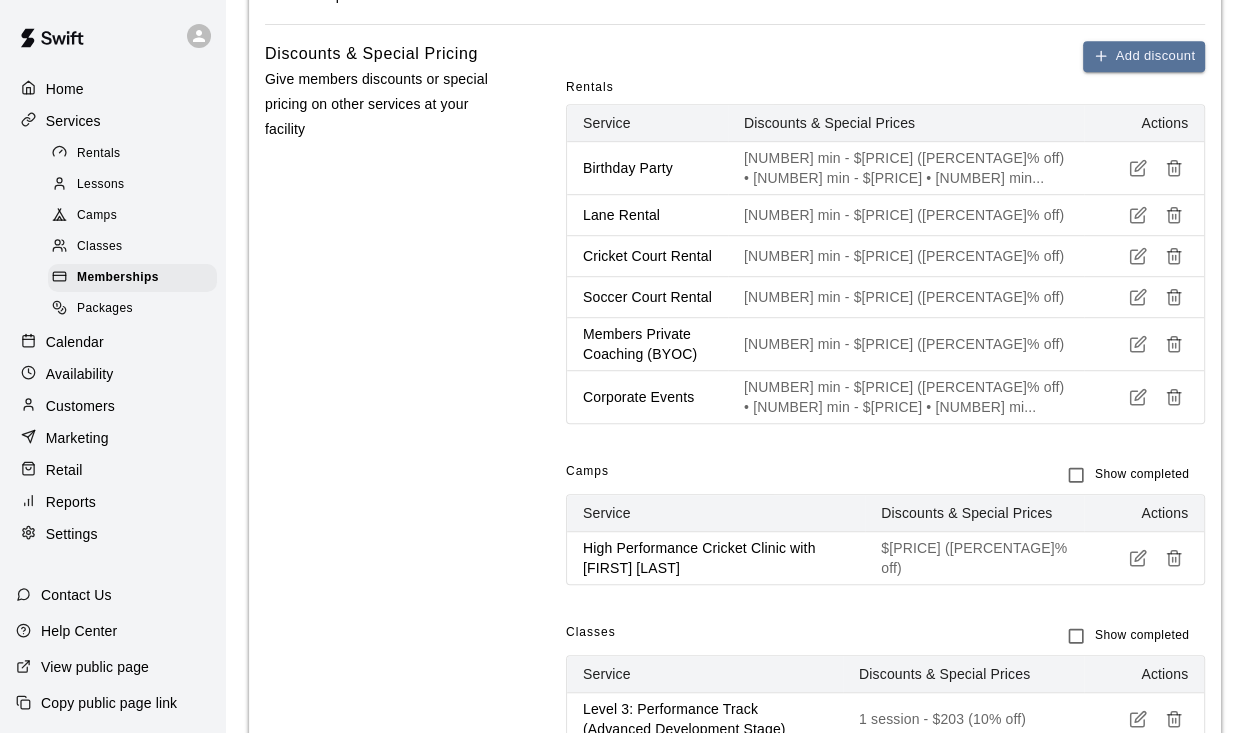 scroll, scrollTop: 864, scrollLeft: 0, axis: vertical 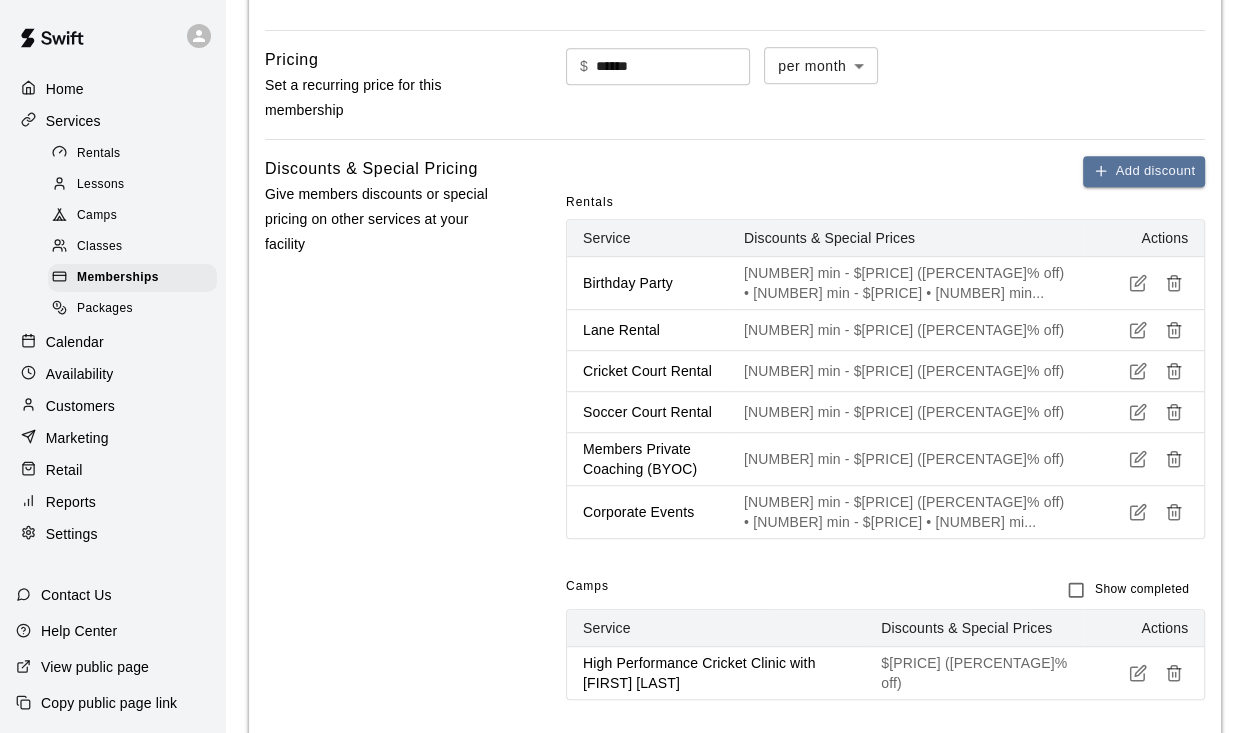 click 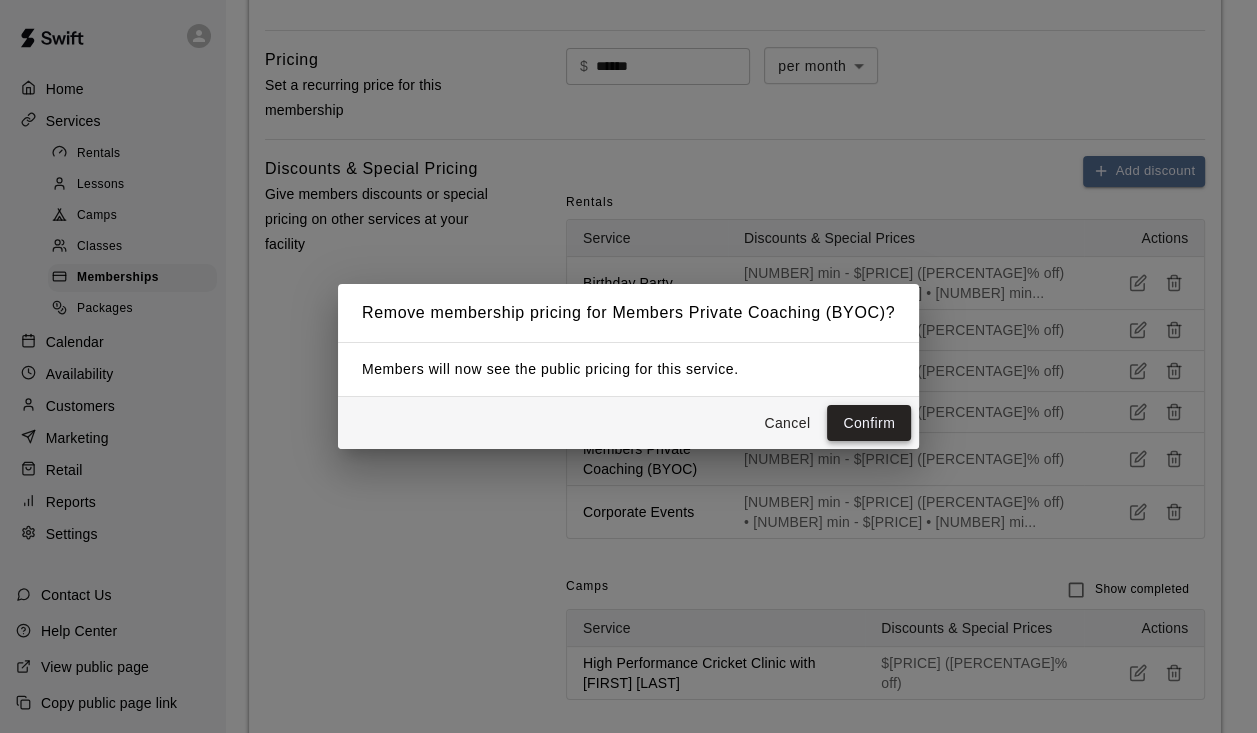 click on "Confirm" at bounding box center [869, 423] 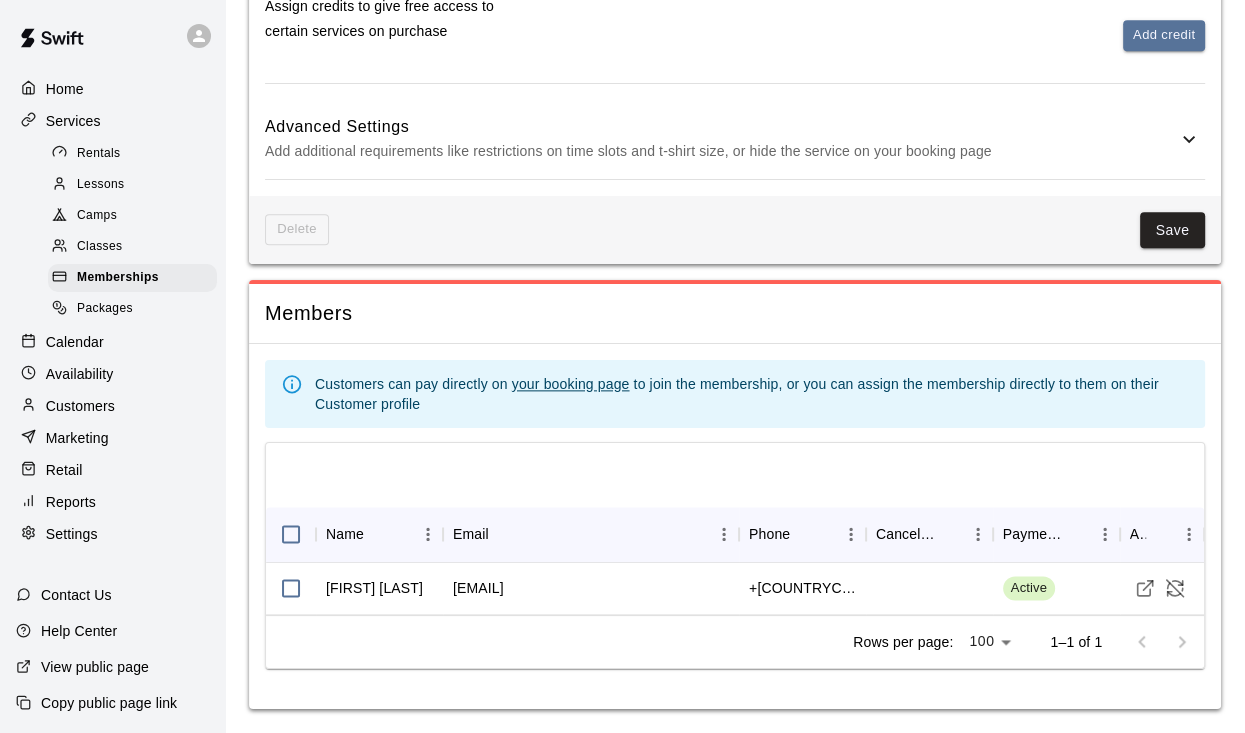 scroll, scrollTop: 1956, scrollLeft: 0, axis: vertical 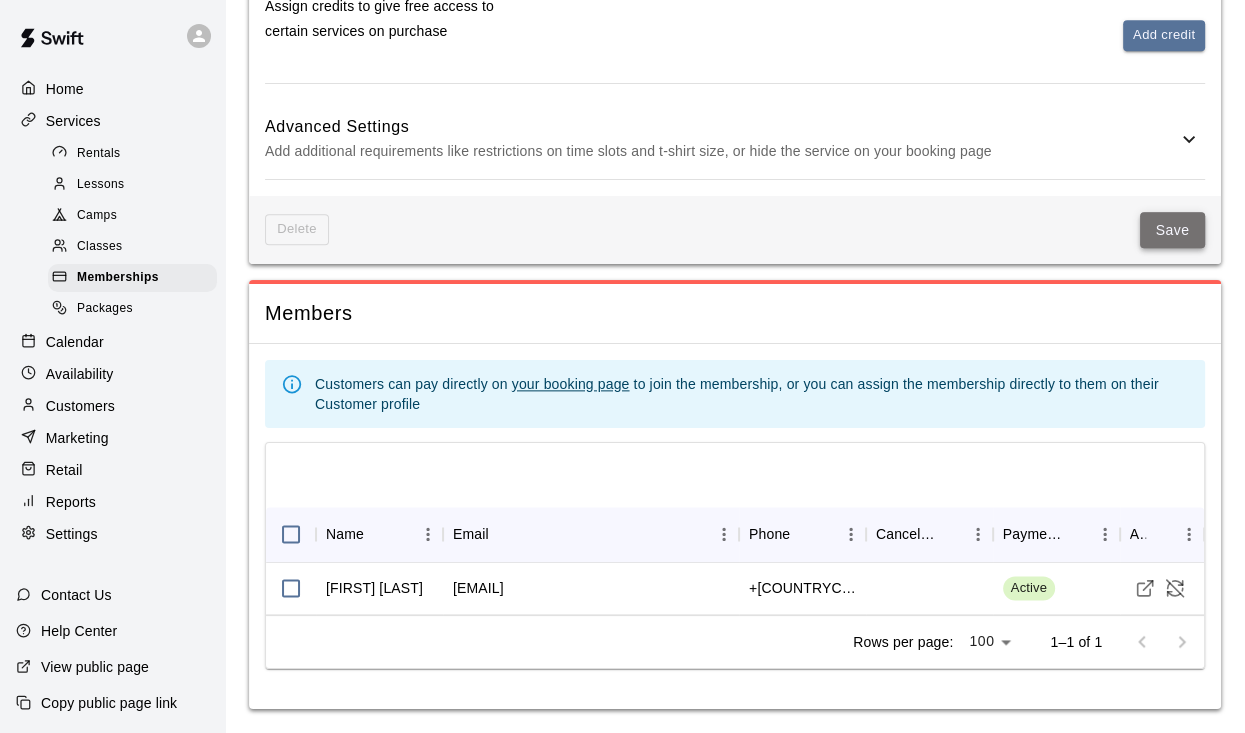 click on "Save" at bounding box center [1173, 230] 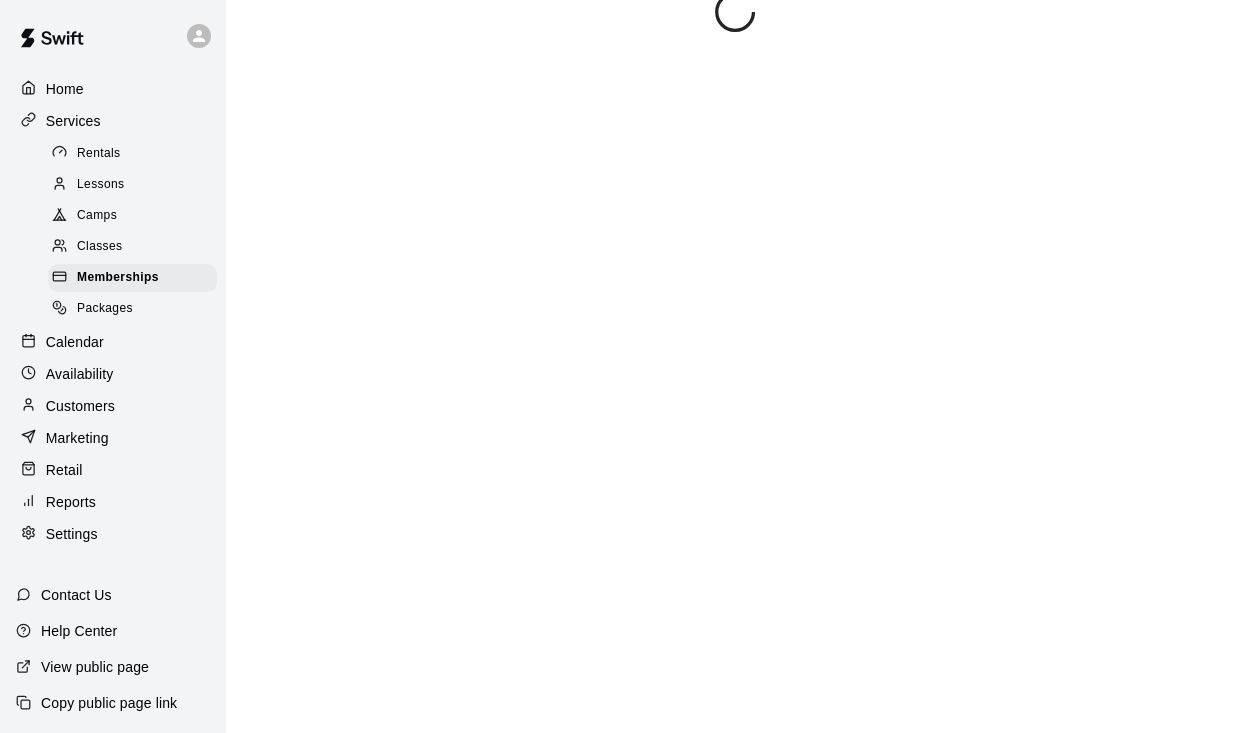 scroll, scrollTop: 0, scrollLeft: 0, axis: both 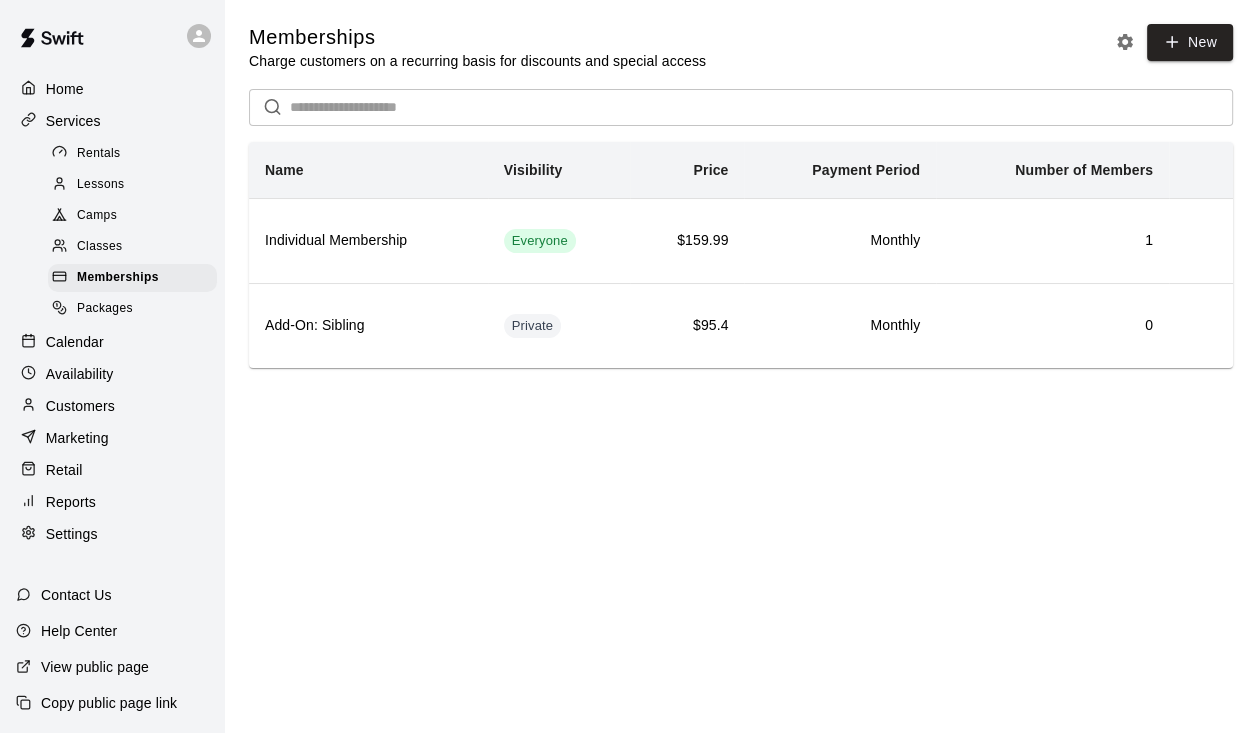 click on "Rentals" at bounding box center [99, 154] 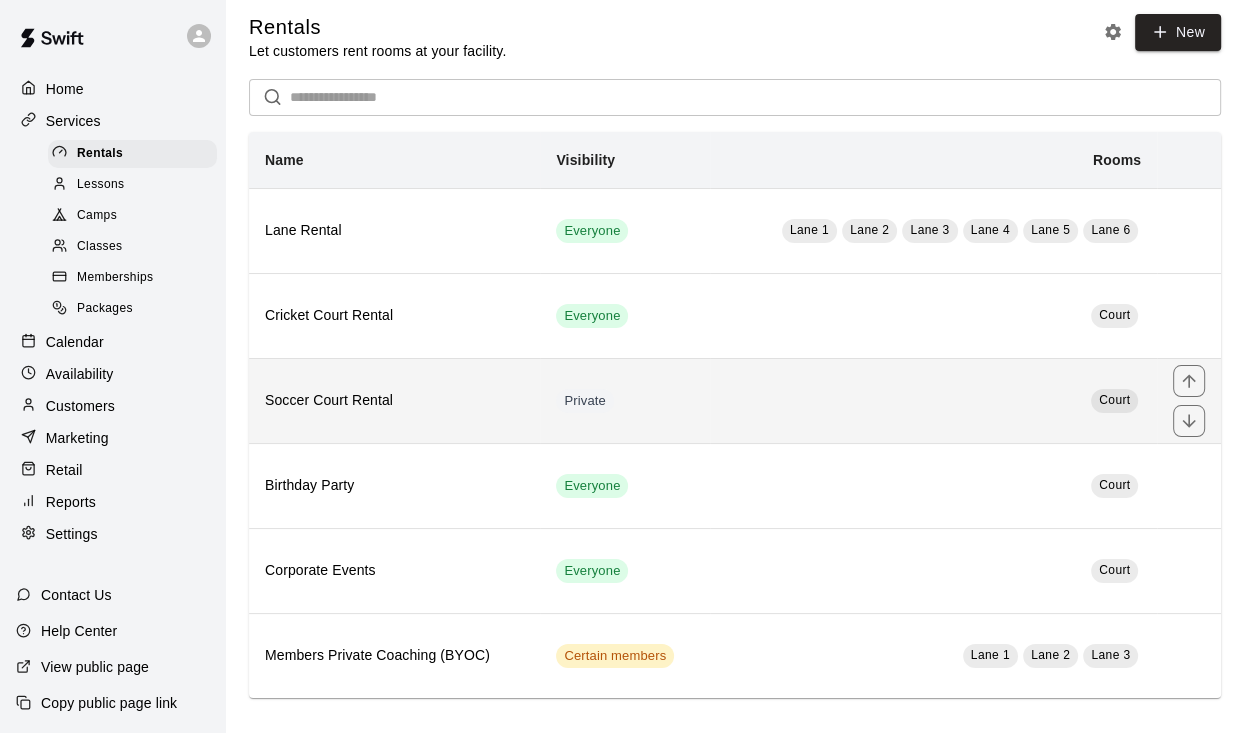 scroll, scrollTop: 12, scrollLeft: 0, axis: vertical 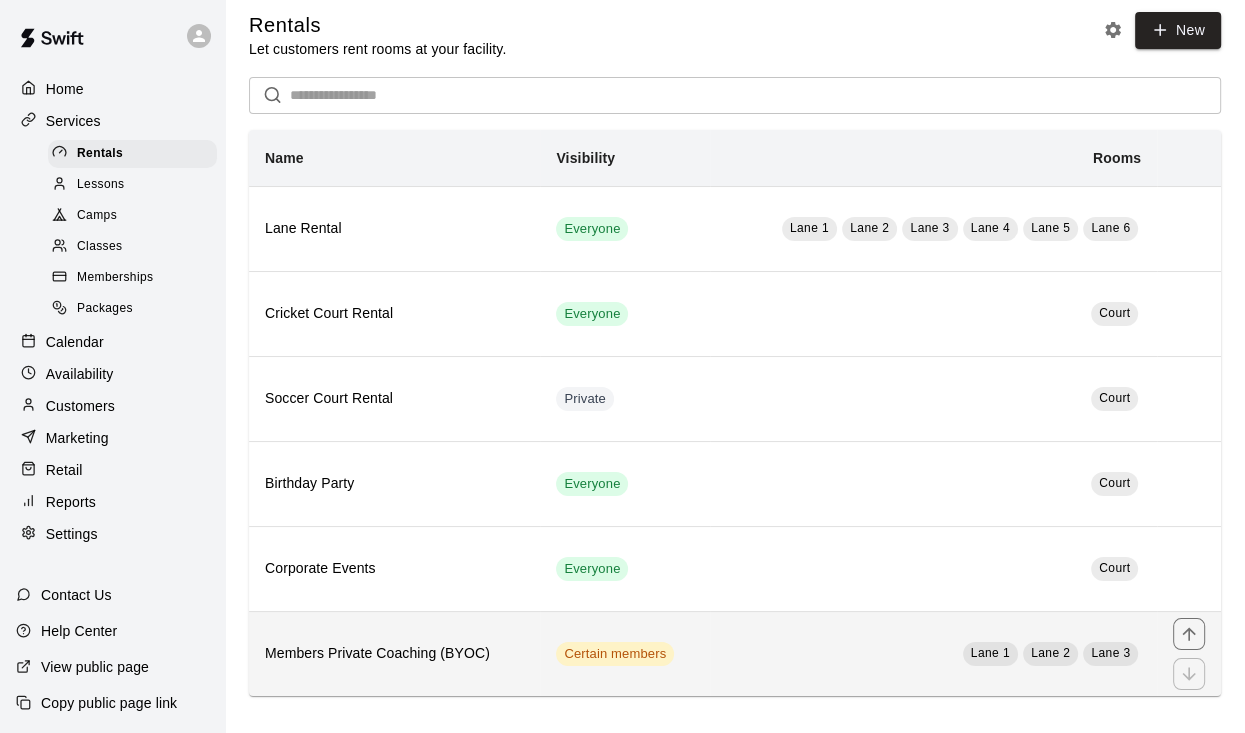 click on "Lane 1 Lane 2 Lane 3" at bounding box center (933, 653) 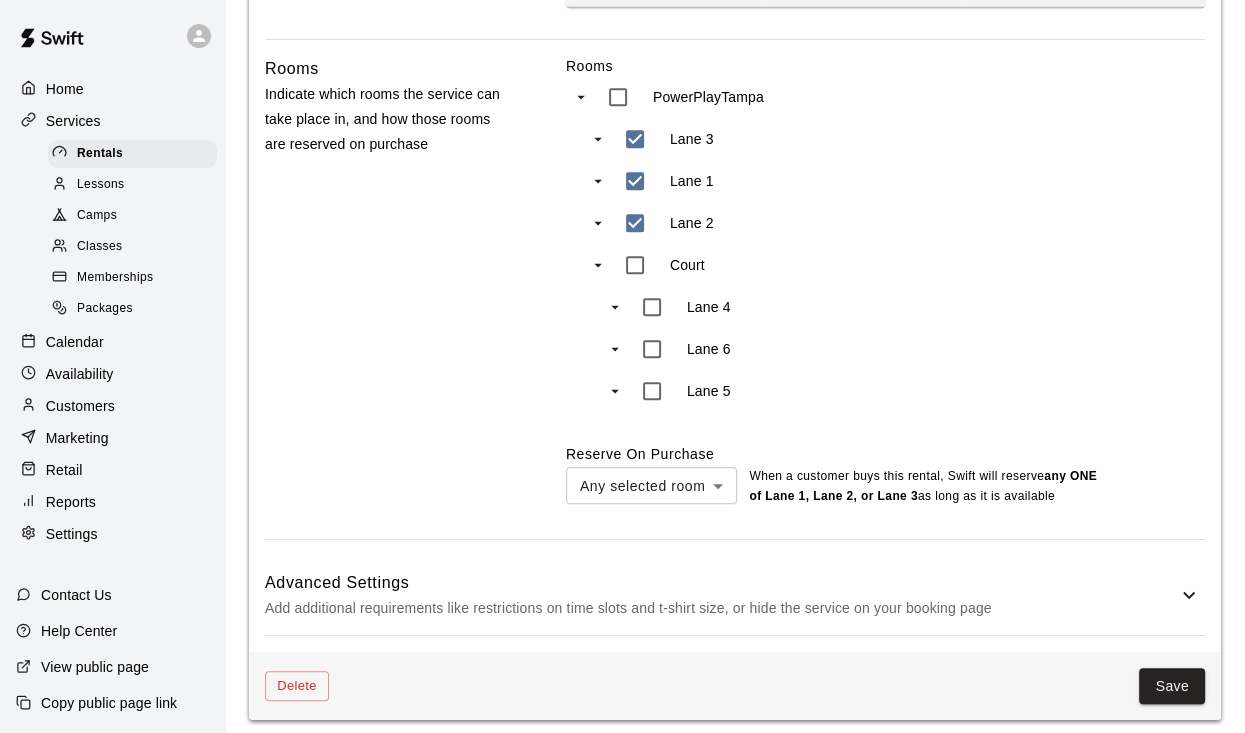 scroll, scrollTop: 819, scrollLeft: 0, axis: vertical 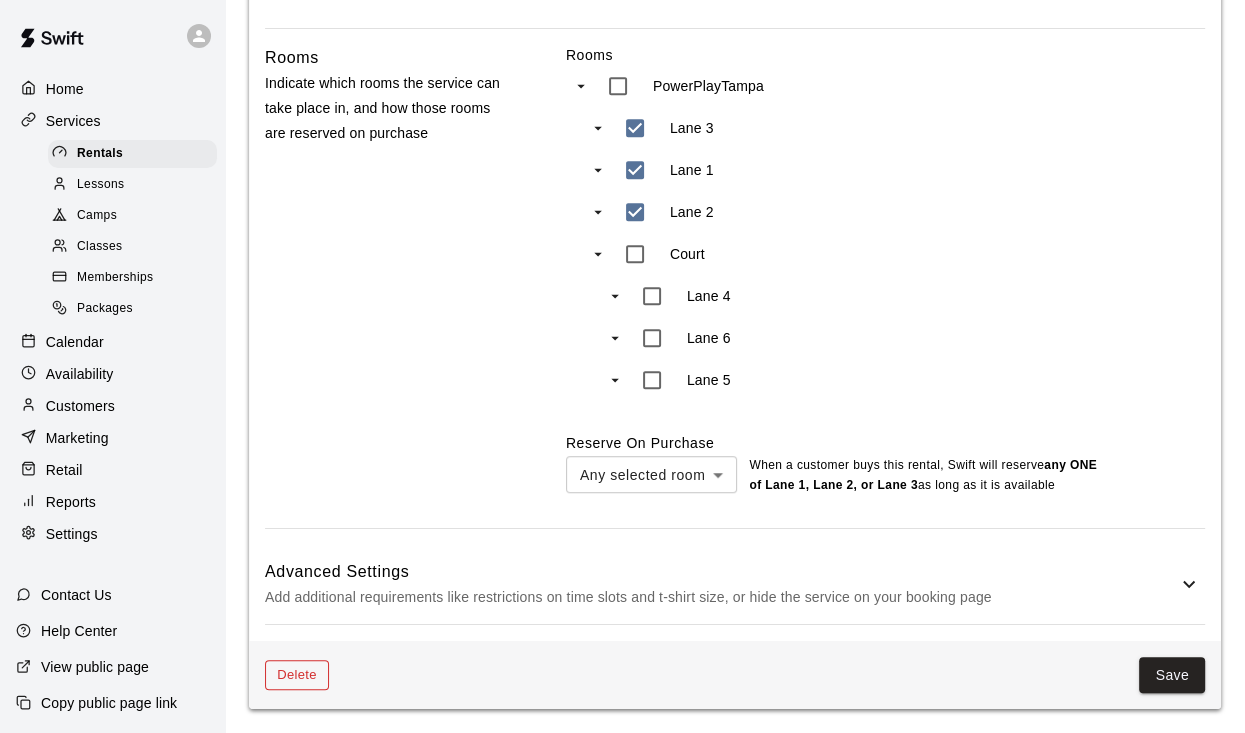 click on "Delete" at bounding box center [297, 675] 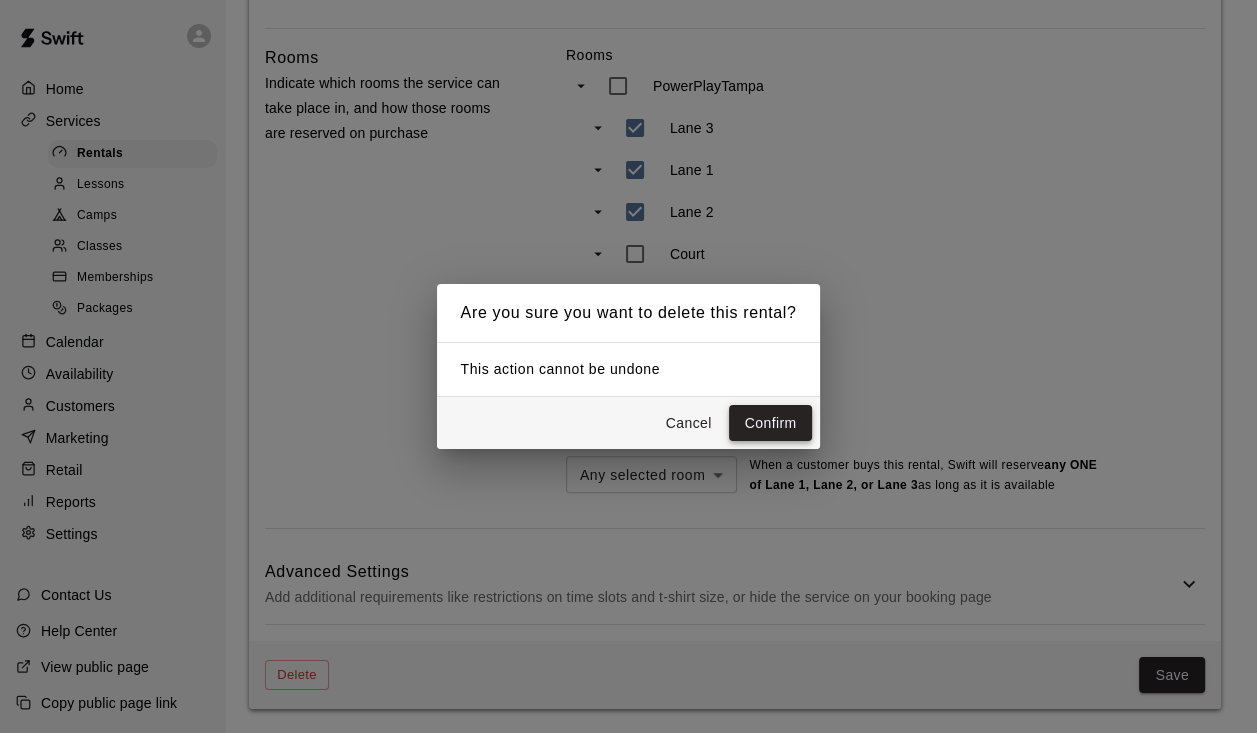 click on "Confirm" at bounding box center (771, 423) 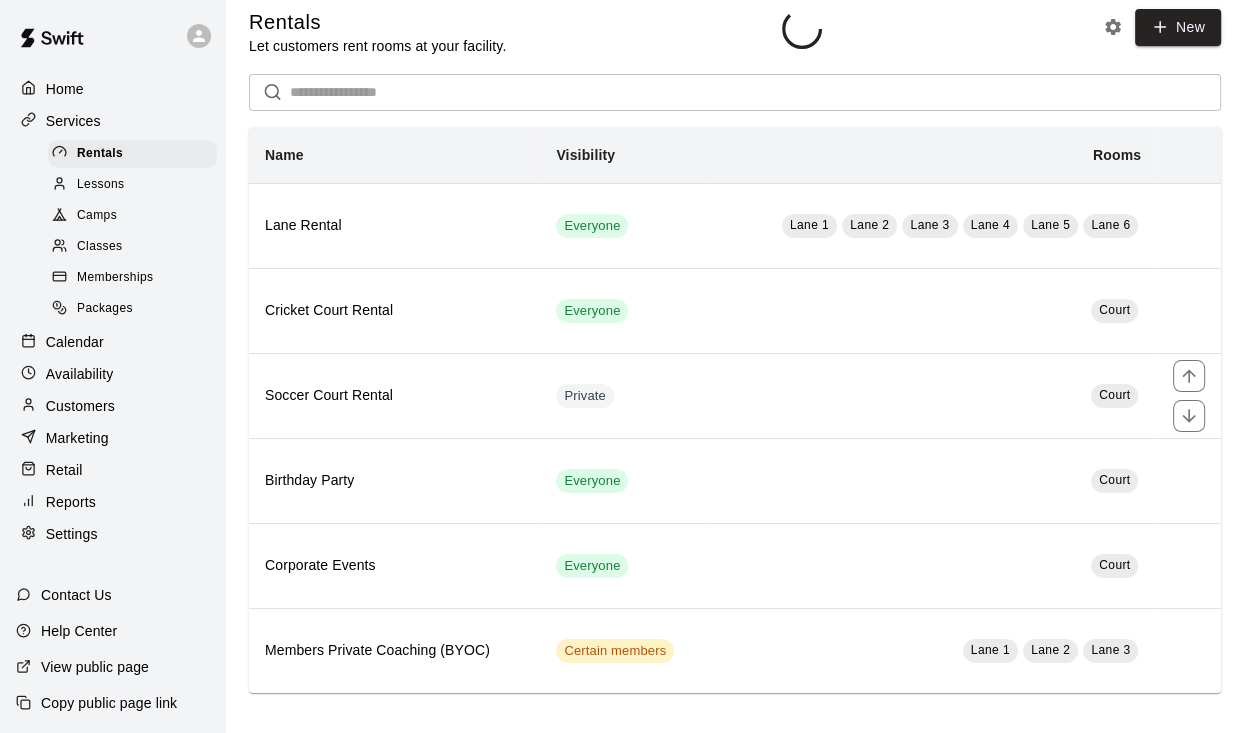 scroll, scrollTop: 0, scrollLeft: 0, axis: both 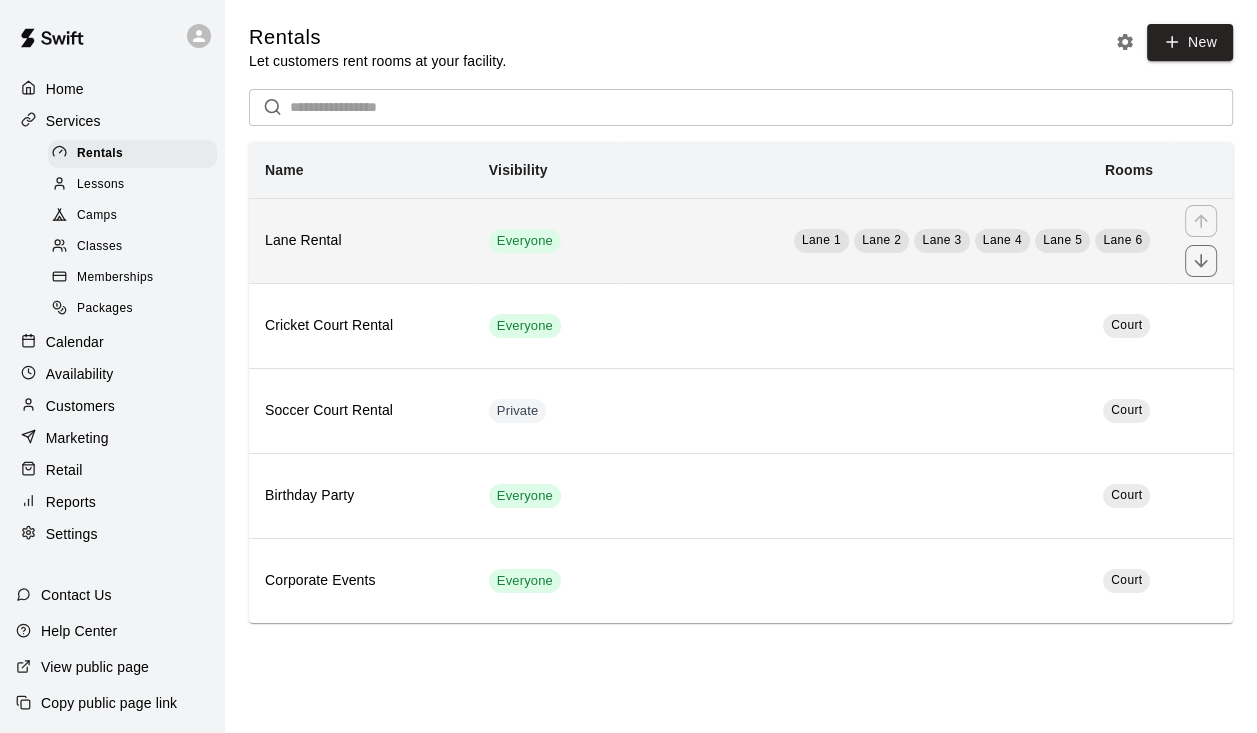 click on "Lane 1 Lane 2 Lane 3 Lane 4 Lane 5 Lane 6" at bounding box center [893, 240] 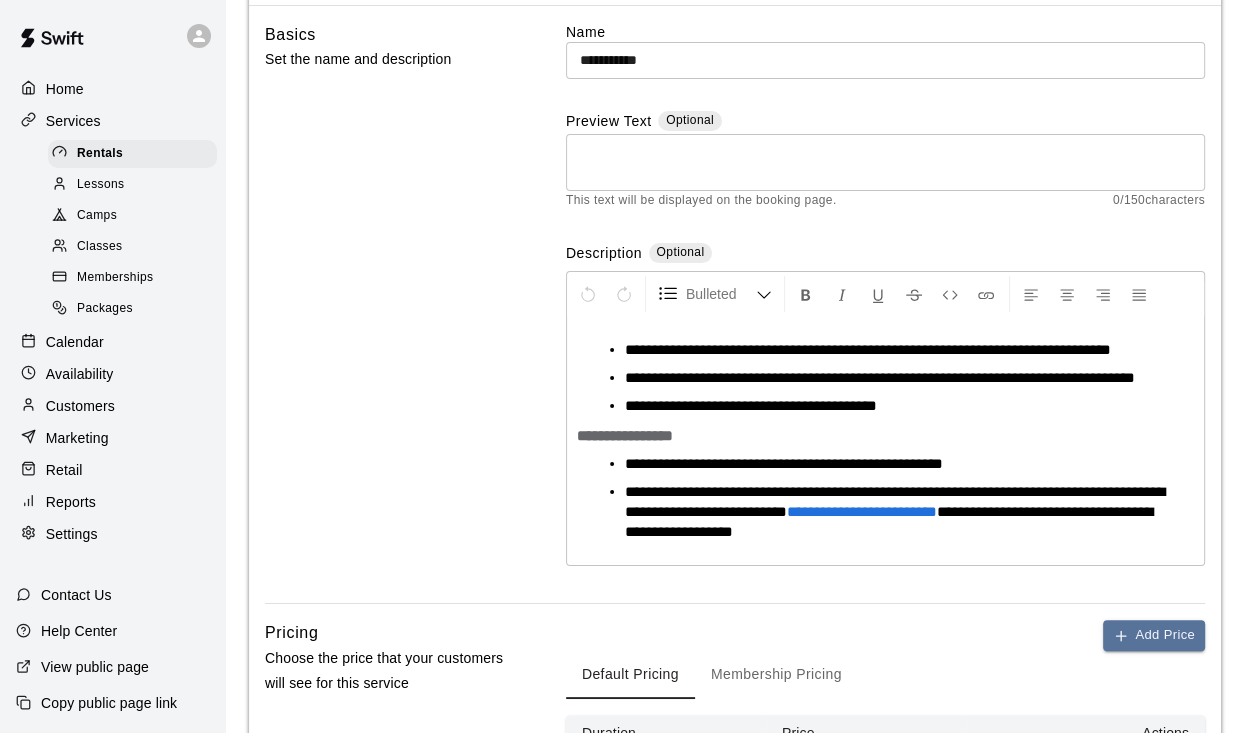 scroll, scrollTop: 240, scrollLeft: 0, axis: vertical 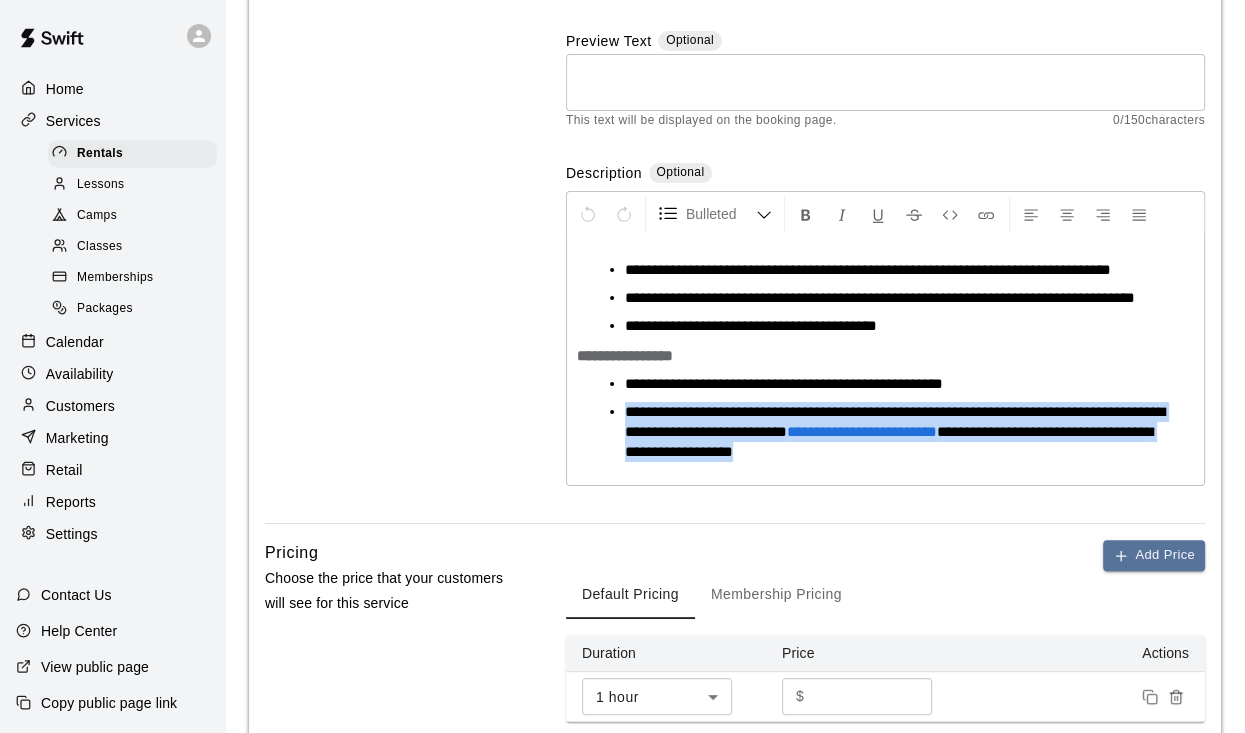 drag, startPoint x: 942, startPoint y: 468, endPoint x: 600, endPoint y: 429, distance: 344.2165 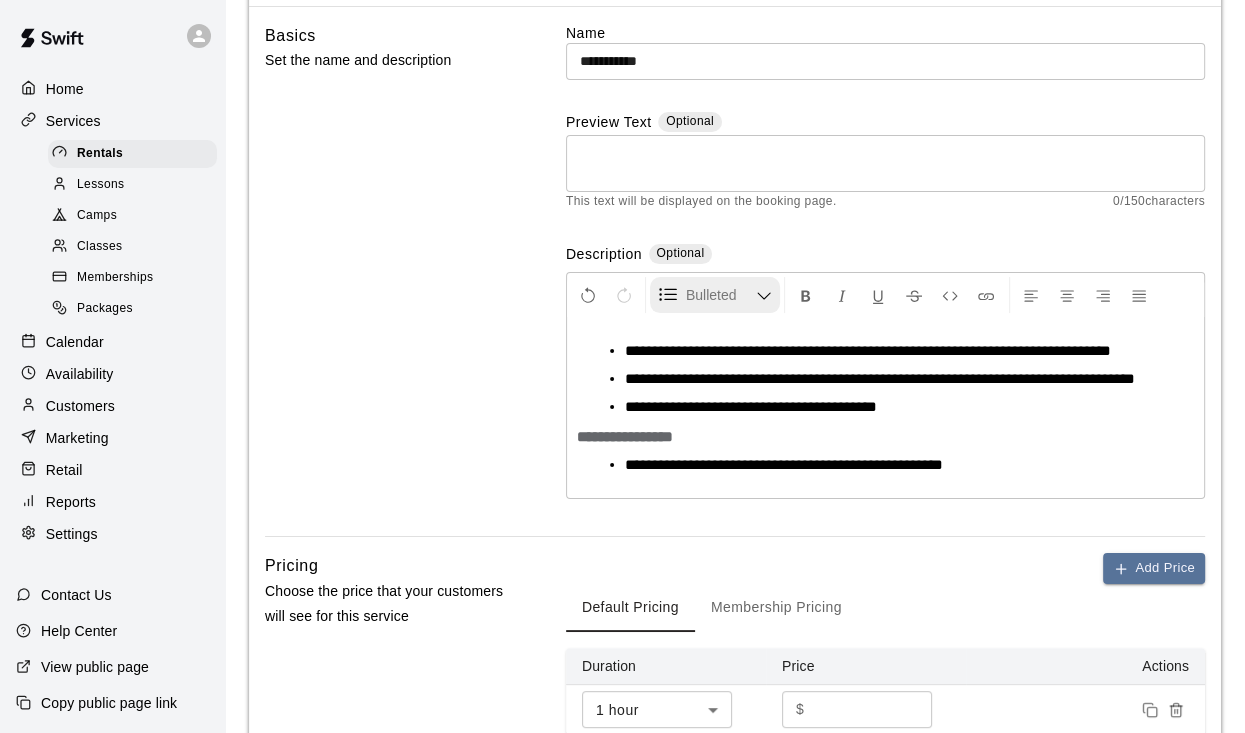 scroll, scrollTop: 160, scrollLeft: 0, axis: vertical 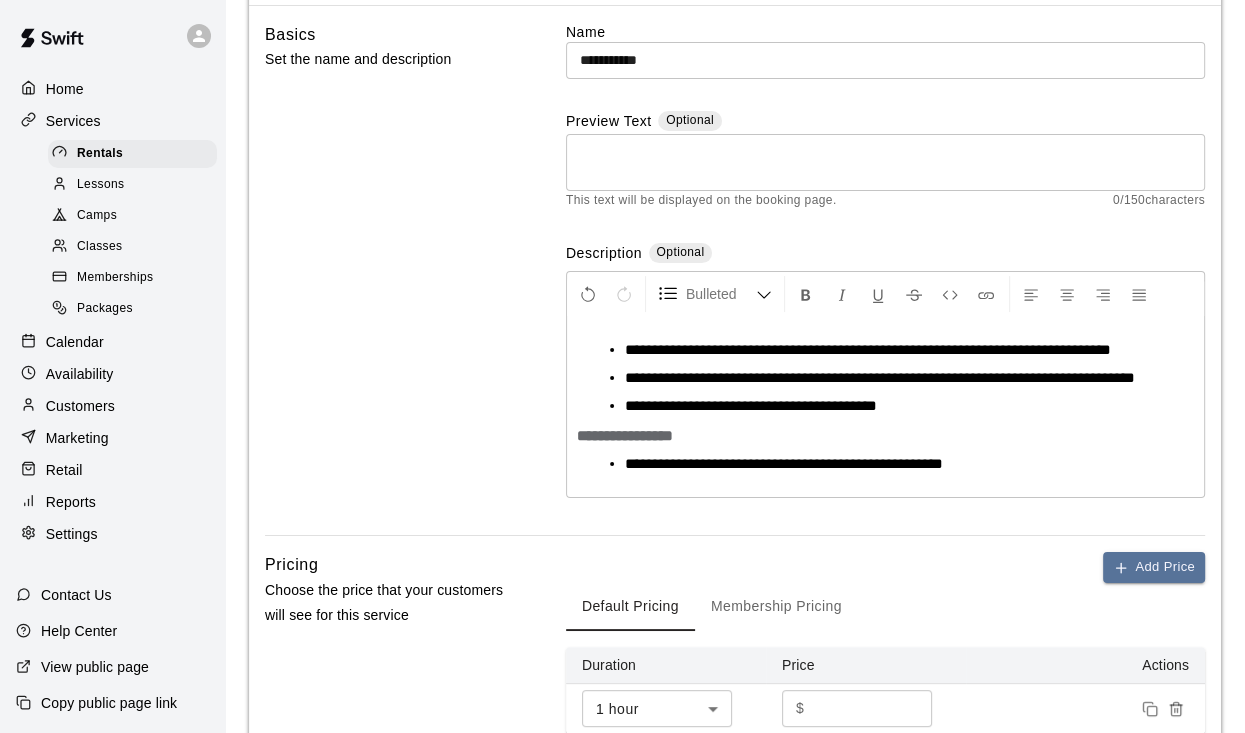 click on "**********" at bounding box center (893, 406) 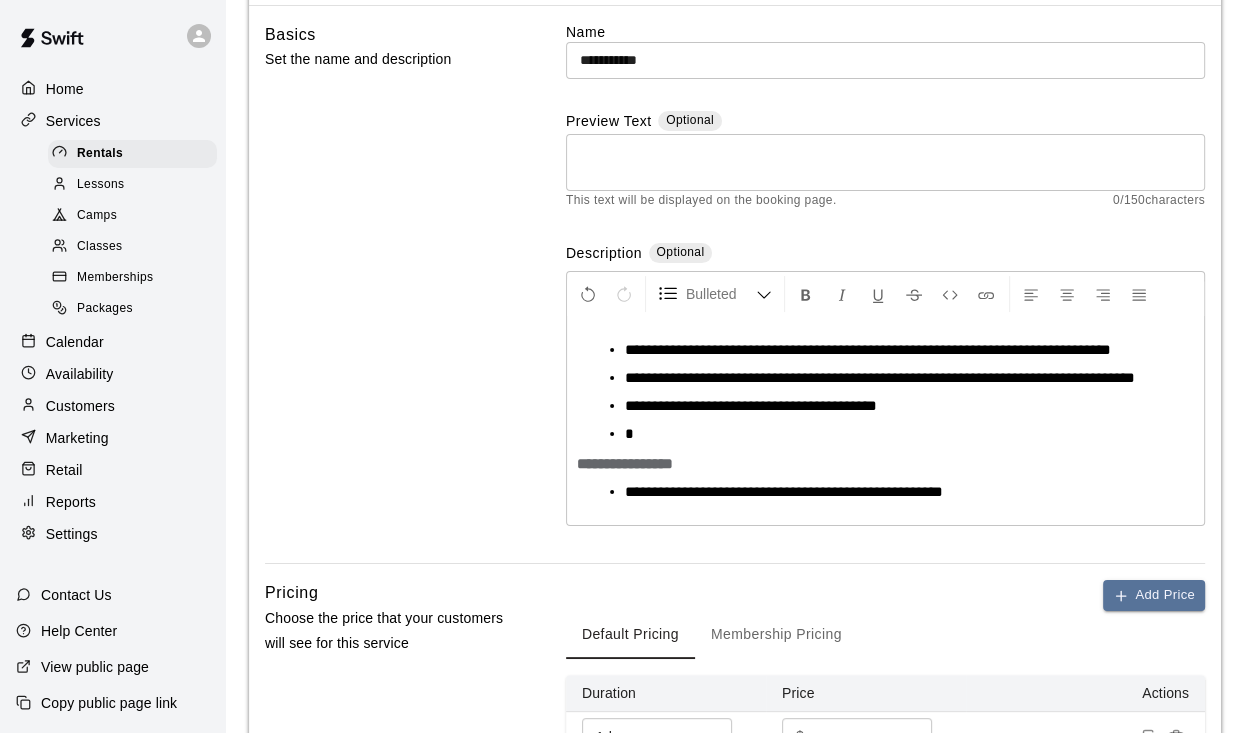 type 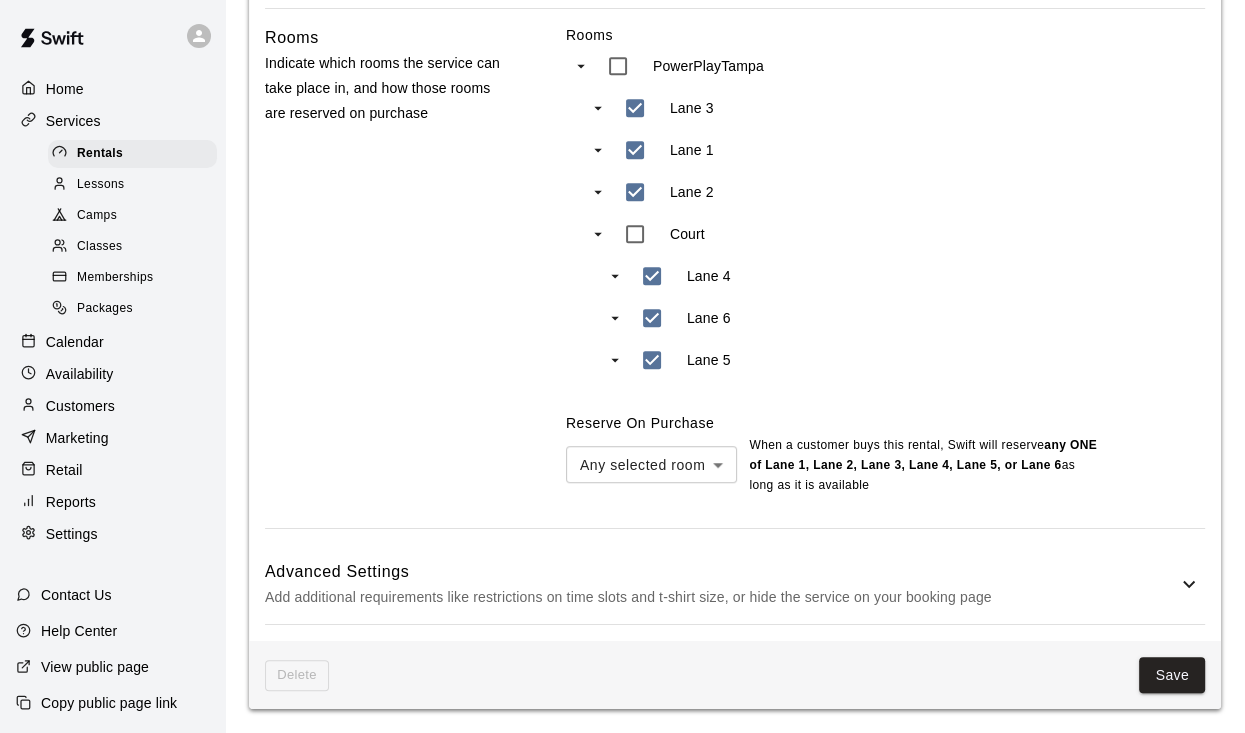 scroll, scrollTop: 967, scrollLeft: 0, axis: vertical 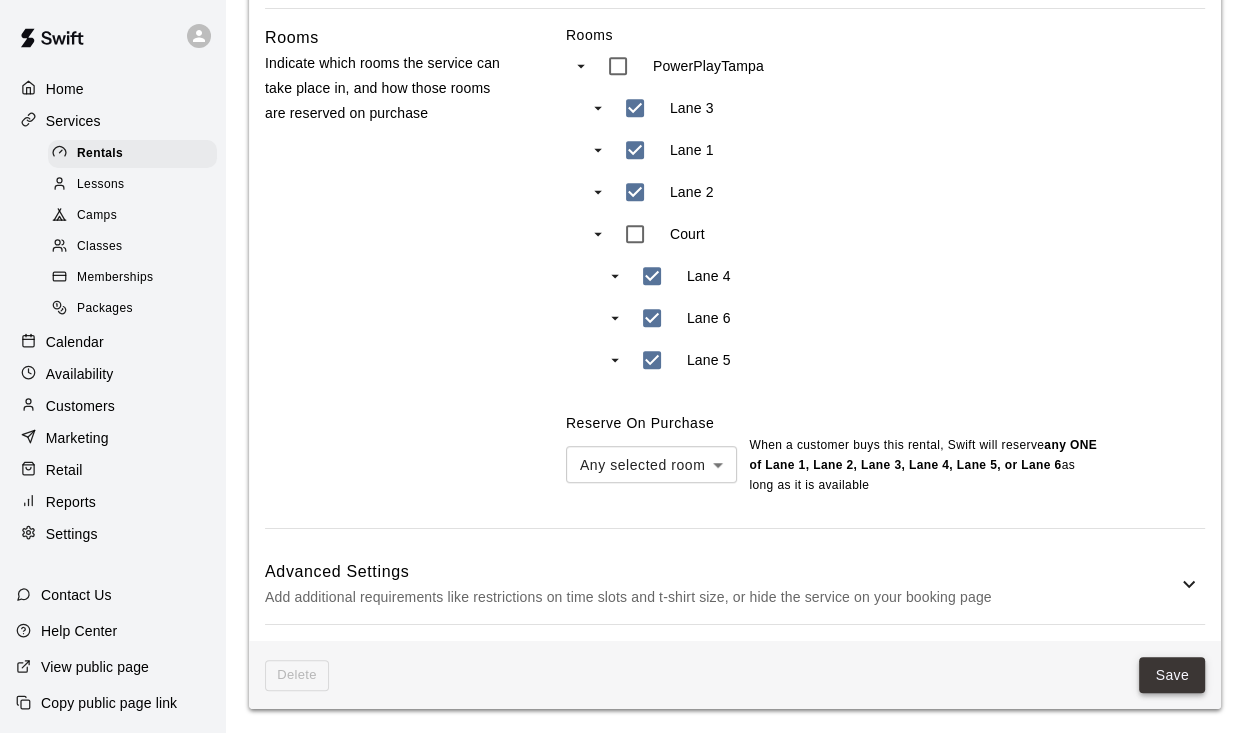 click on "Save" at bounding box center (1172, 675) 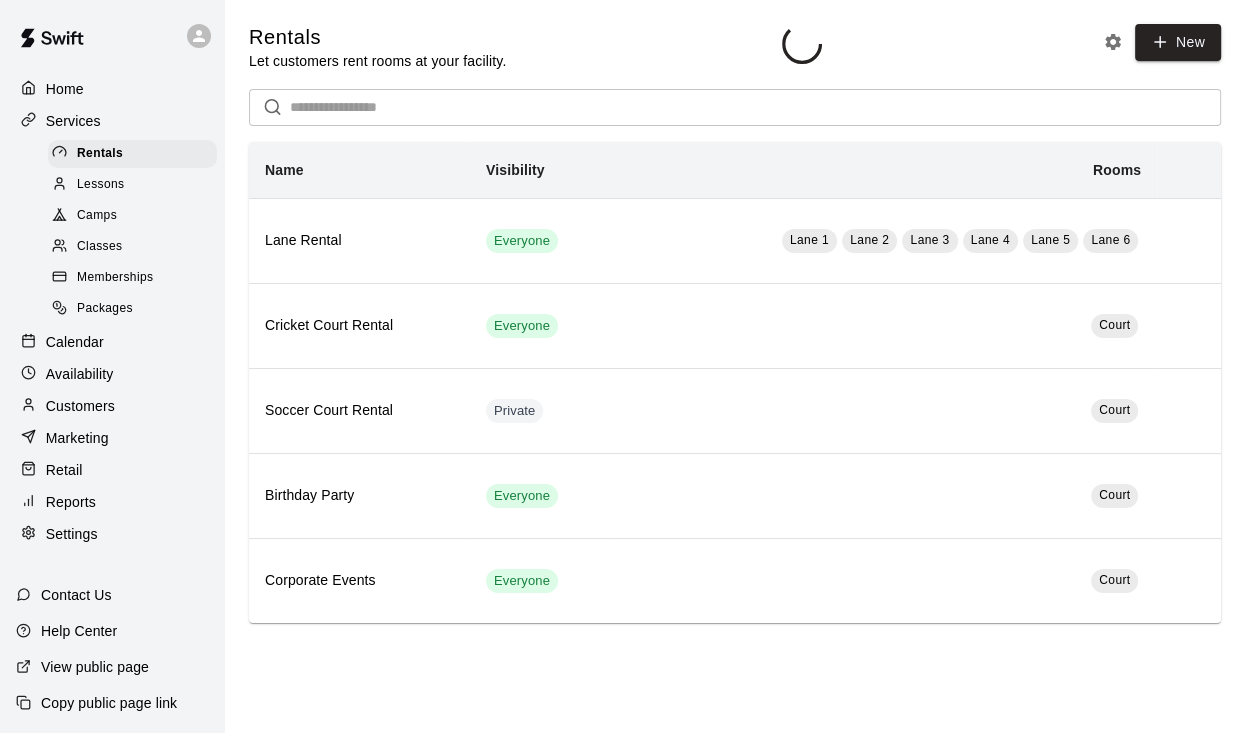 scroll, scrollTop: 0, scrollLeft: 0, axis: both 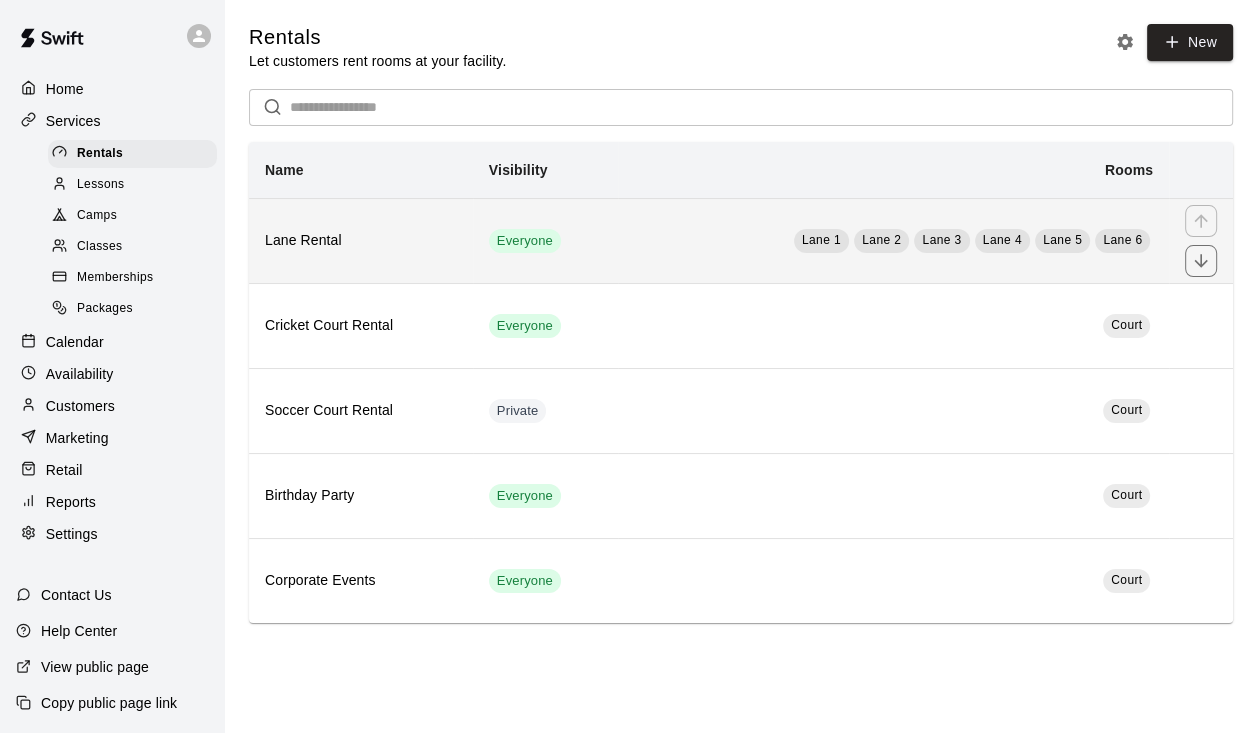 click on "Lane 1 Lane 2 Lane 3 Lane 4 Lane 5 Lane 6" at bounding box center [893, 240] 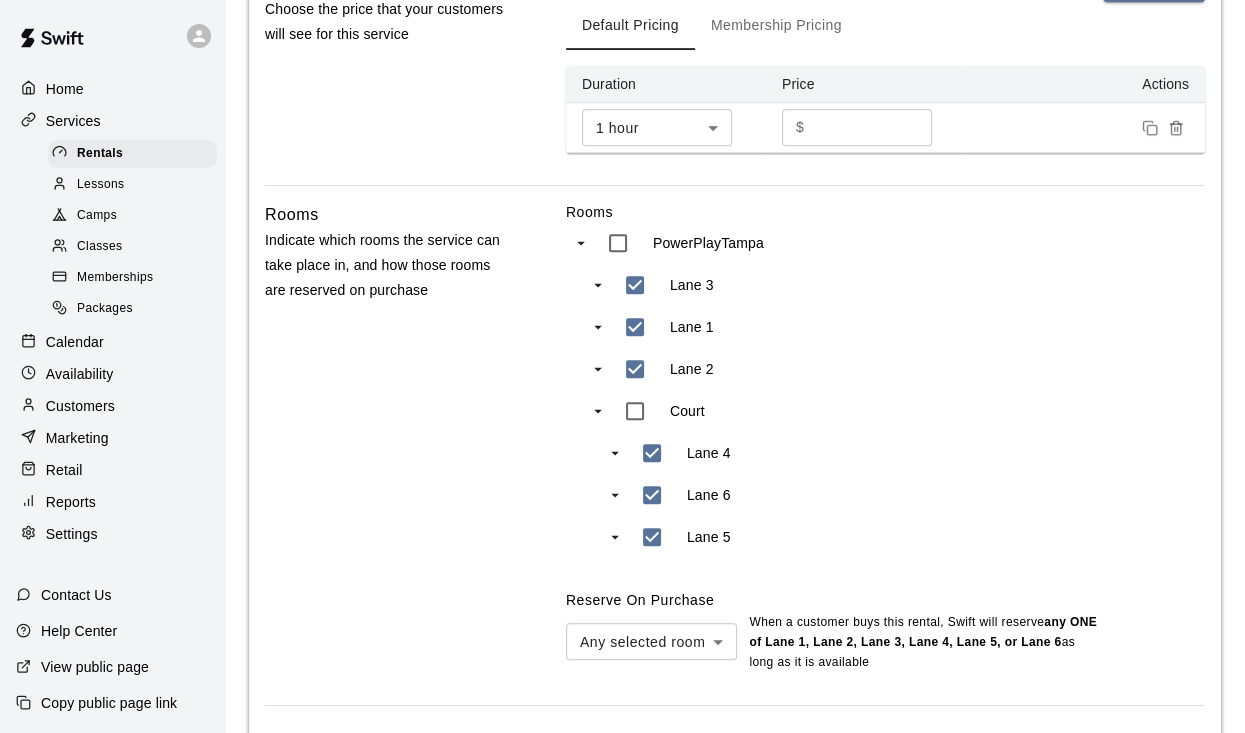 scroll, scrollTop: 880, scrollLeft: 0, axis: vertical 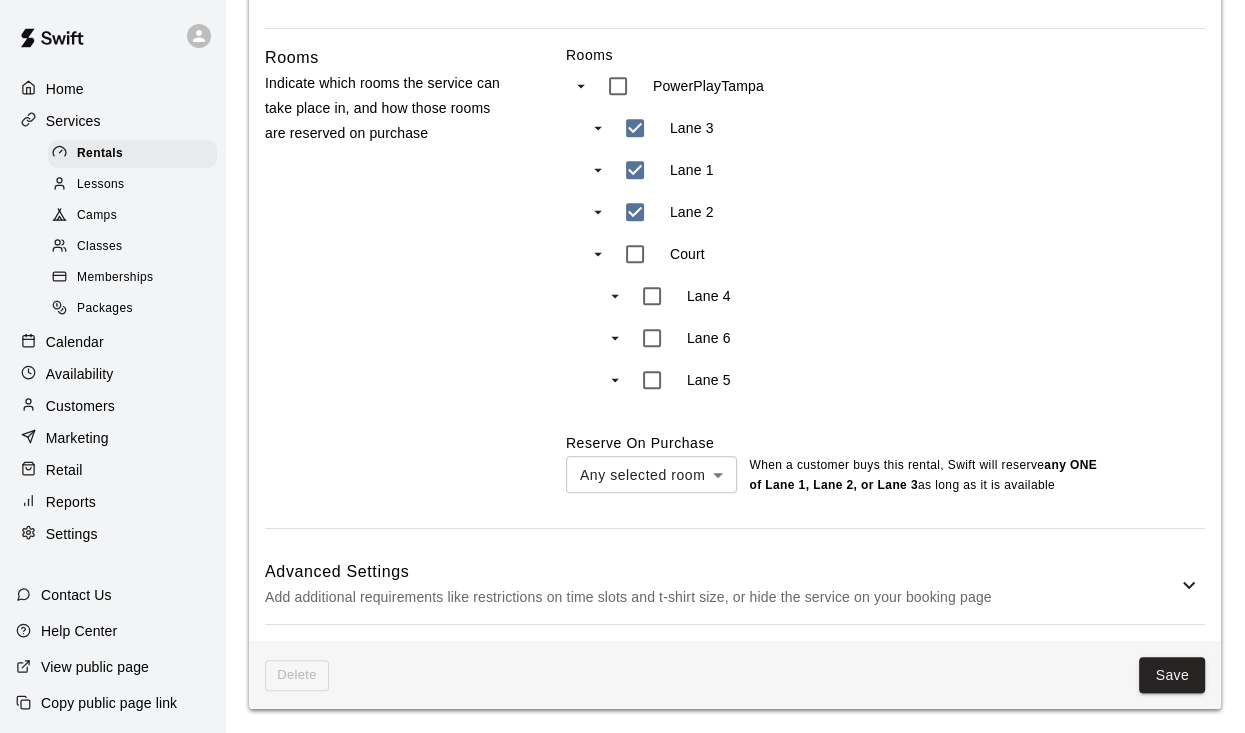 click on "Advanced Settings" at bounding box center (721, 572) 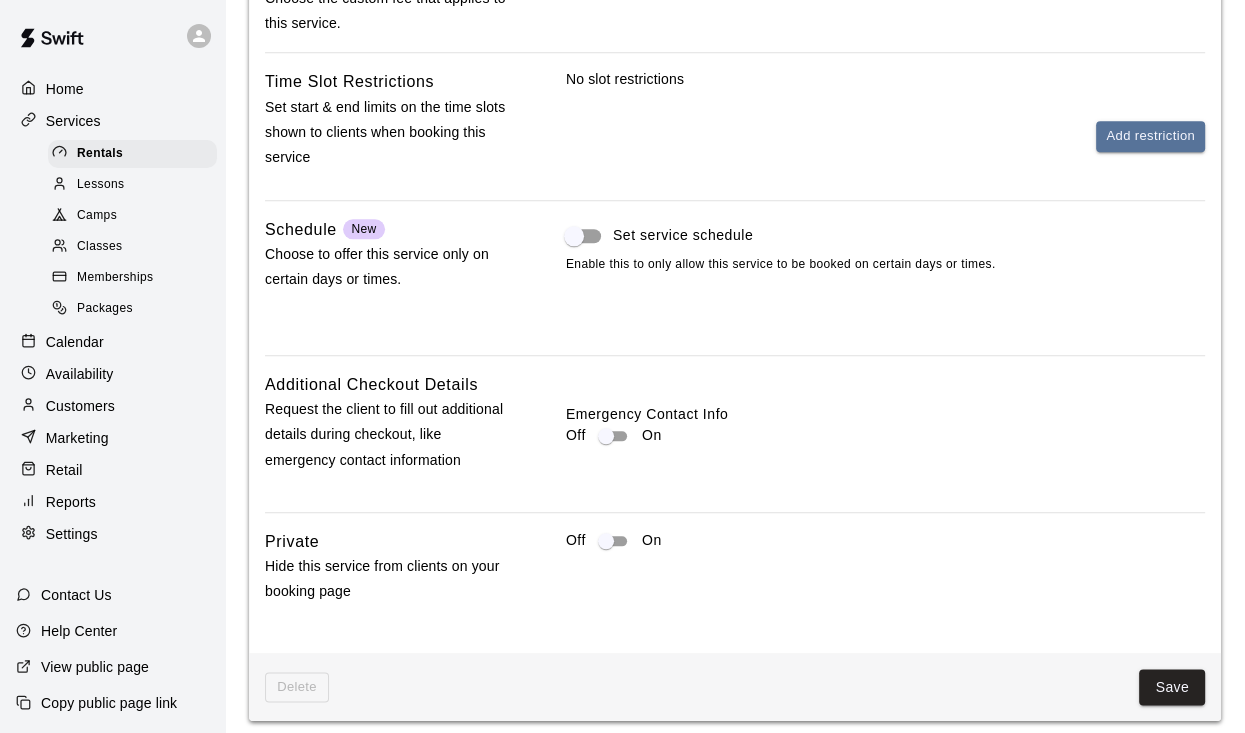 scroll, scrollTop: 1764, scrollLeft: 0, axis: vertical 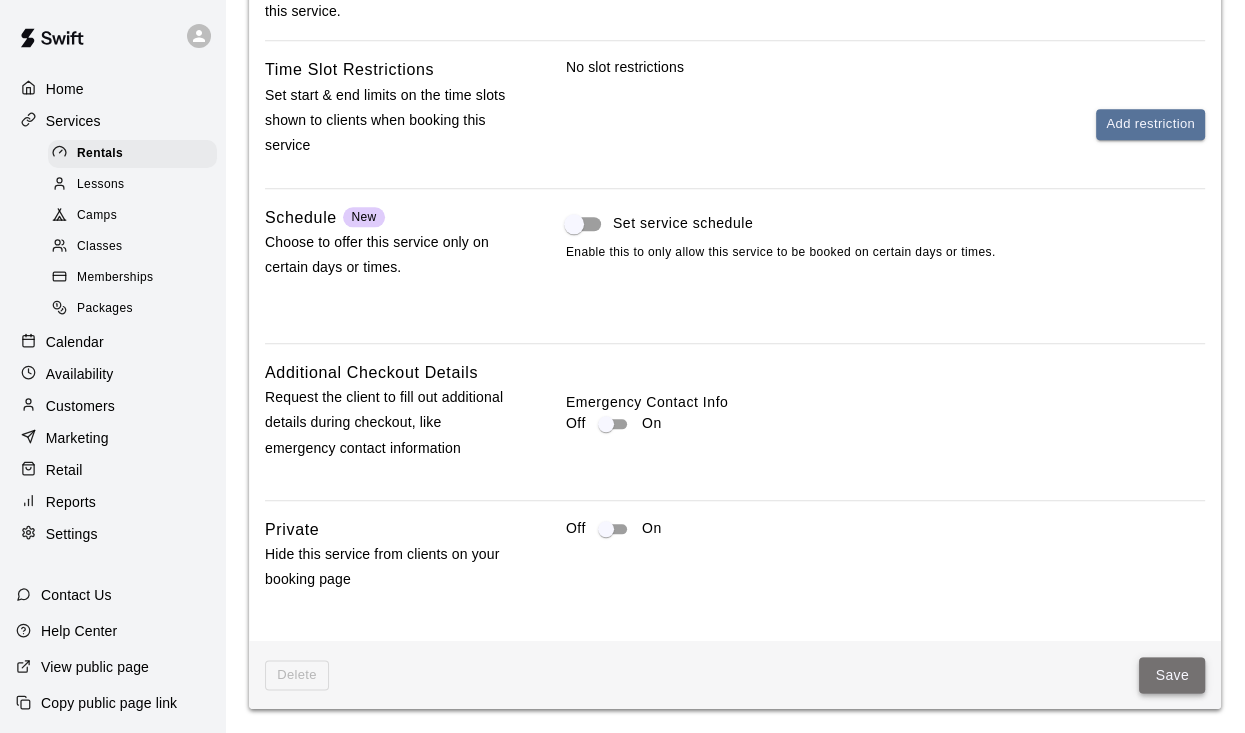 click on "Save" at bounding box center (1172, 675) 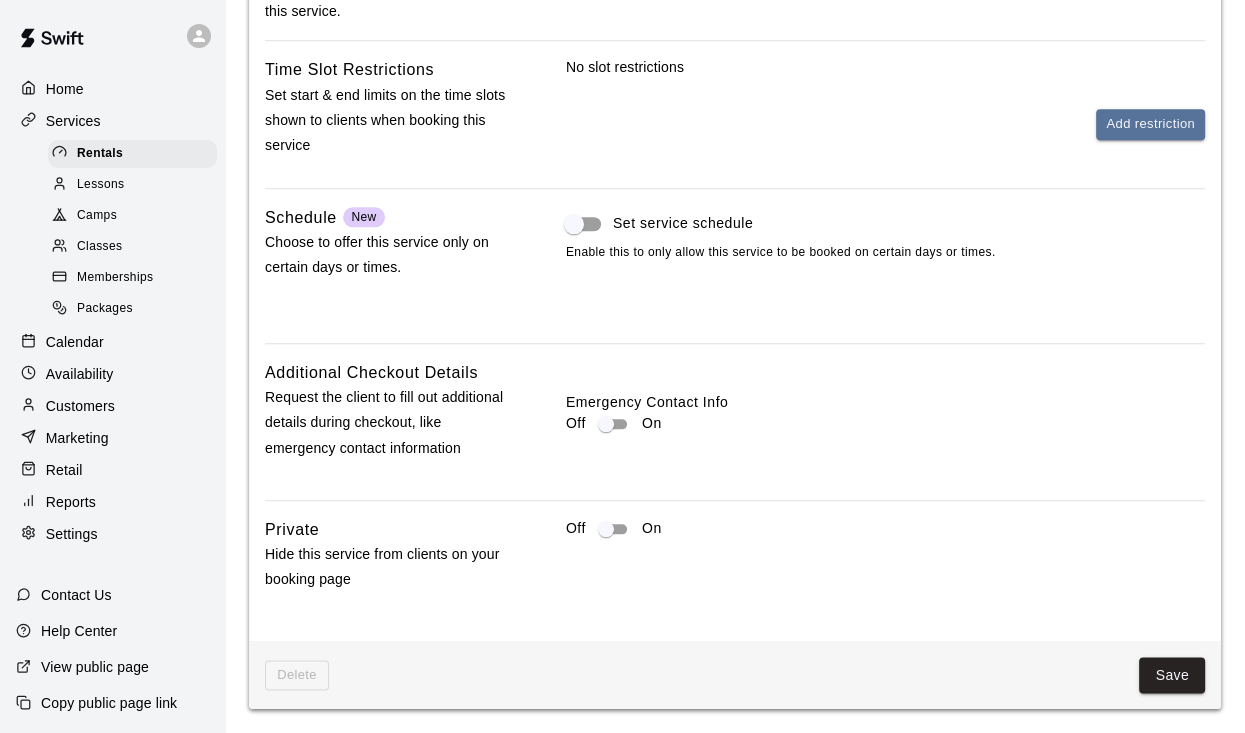 scroll, scrollTop: 0, scrollLeft: 0, axis: both 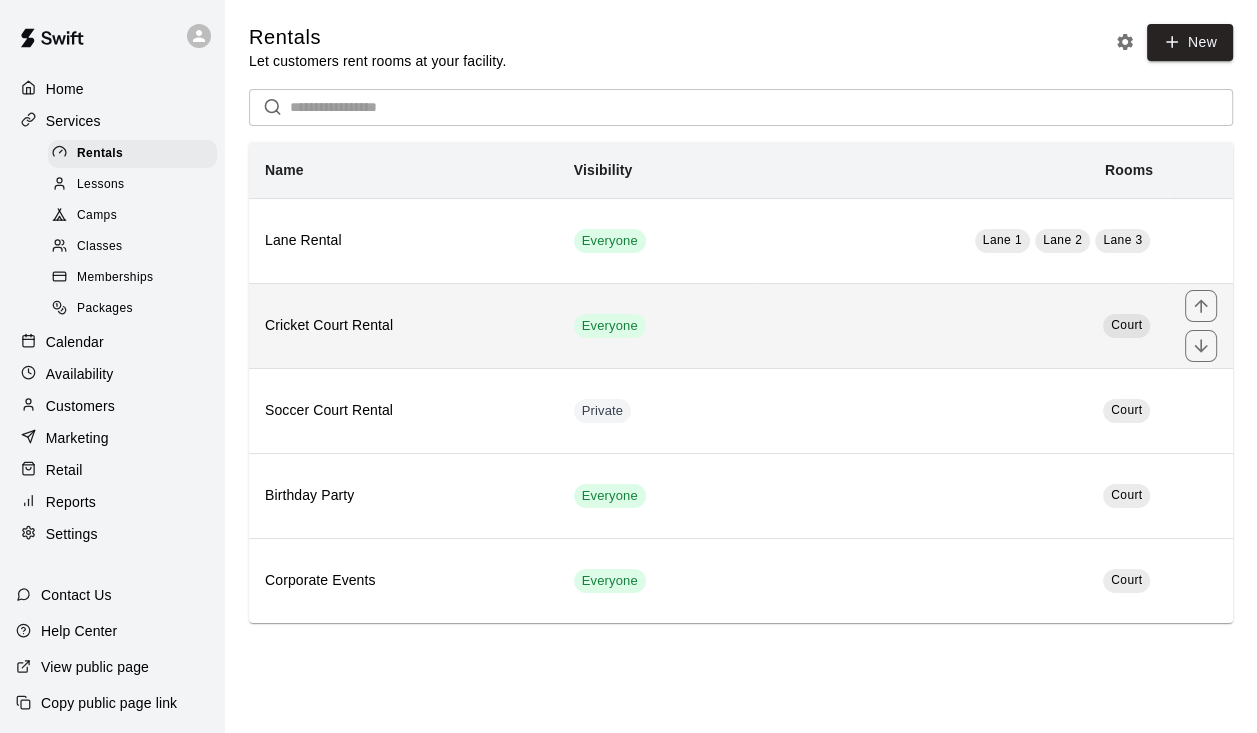 click on "Everyone" at bounding box center [658, 325] 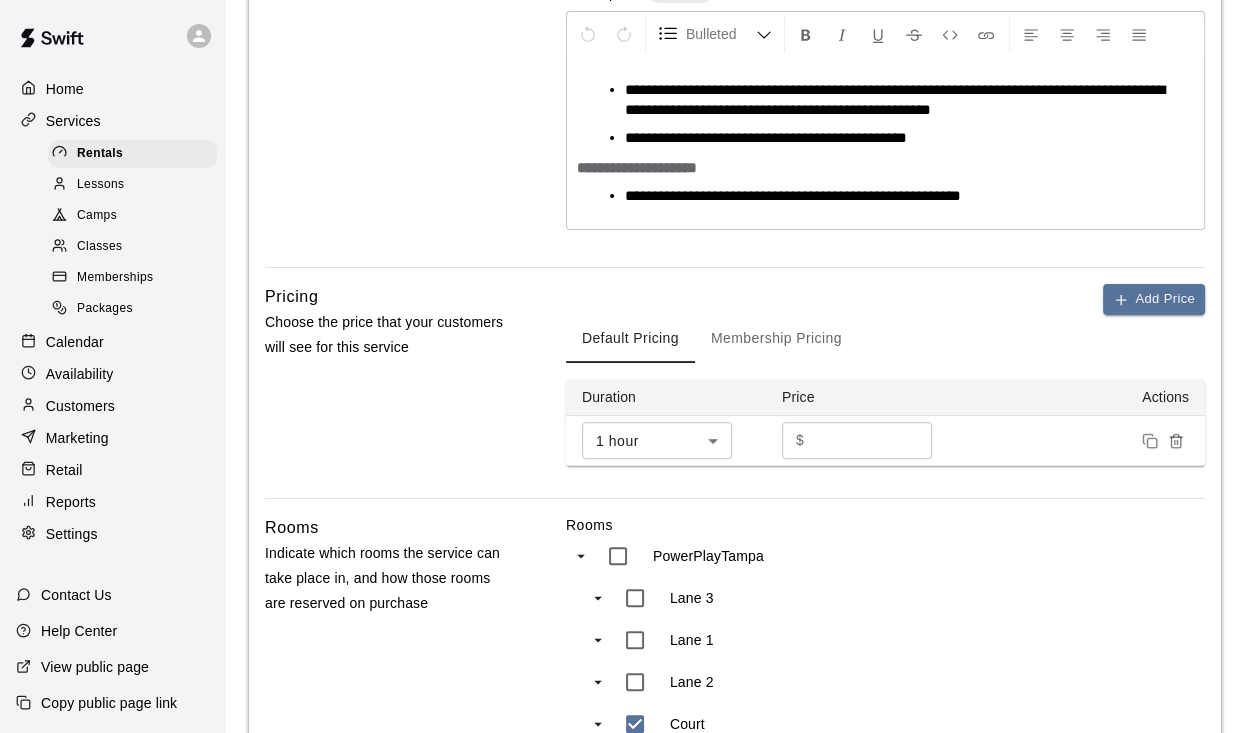 scroll, scrollTop: 400, scrollLeft: 0, axis: vertical 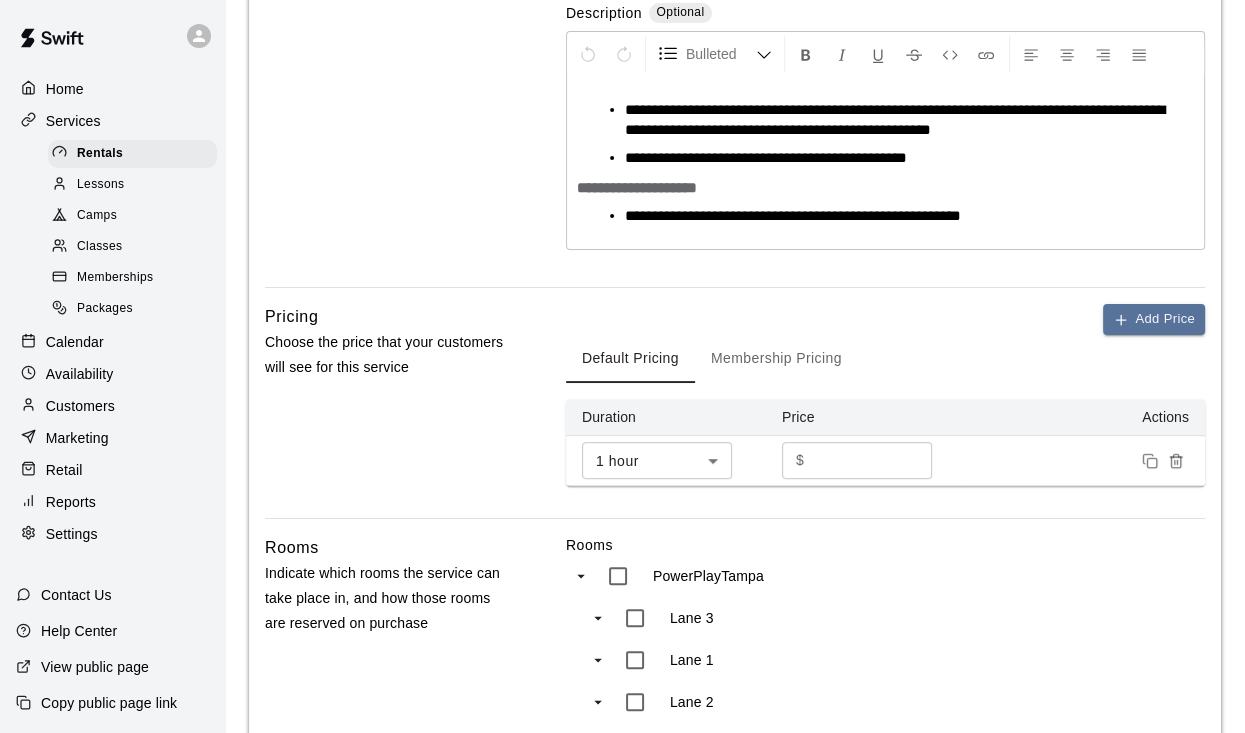 click on "Membership Pricing" at bounding box center [776, 359] 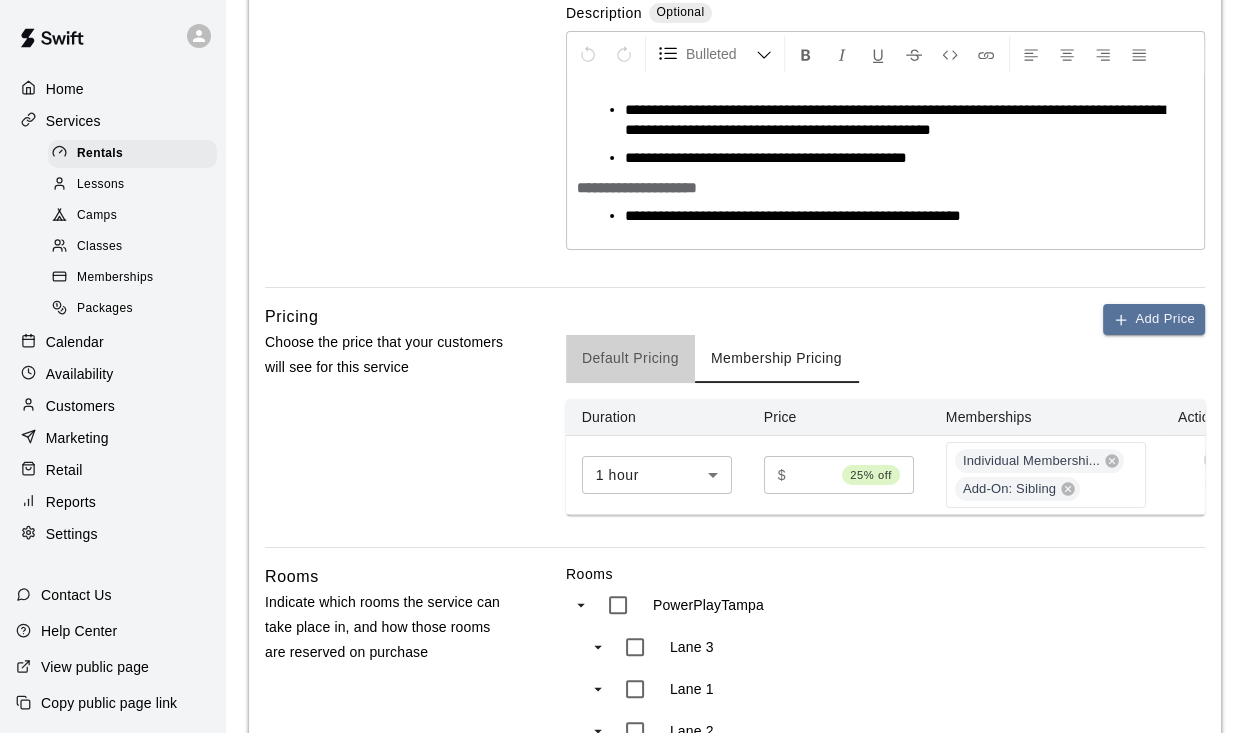 click on "Default Pricing" at bounding box center [630, 359] 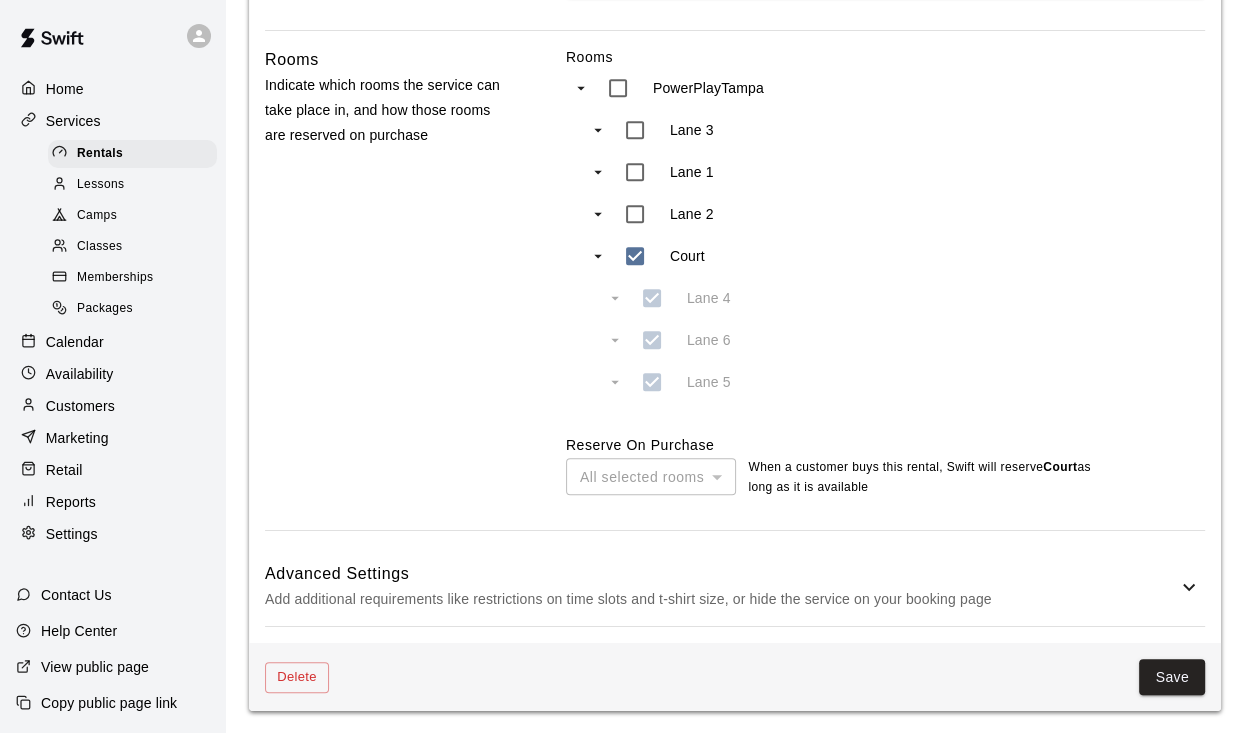scroll, scrollTop: 891, scrollLeft: 0, axis: vertical 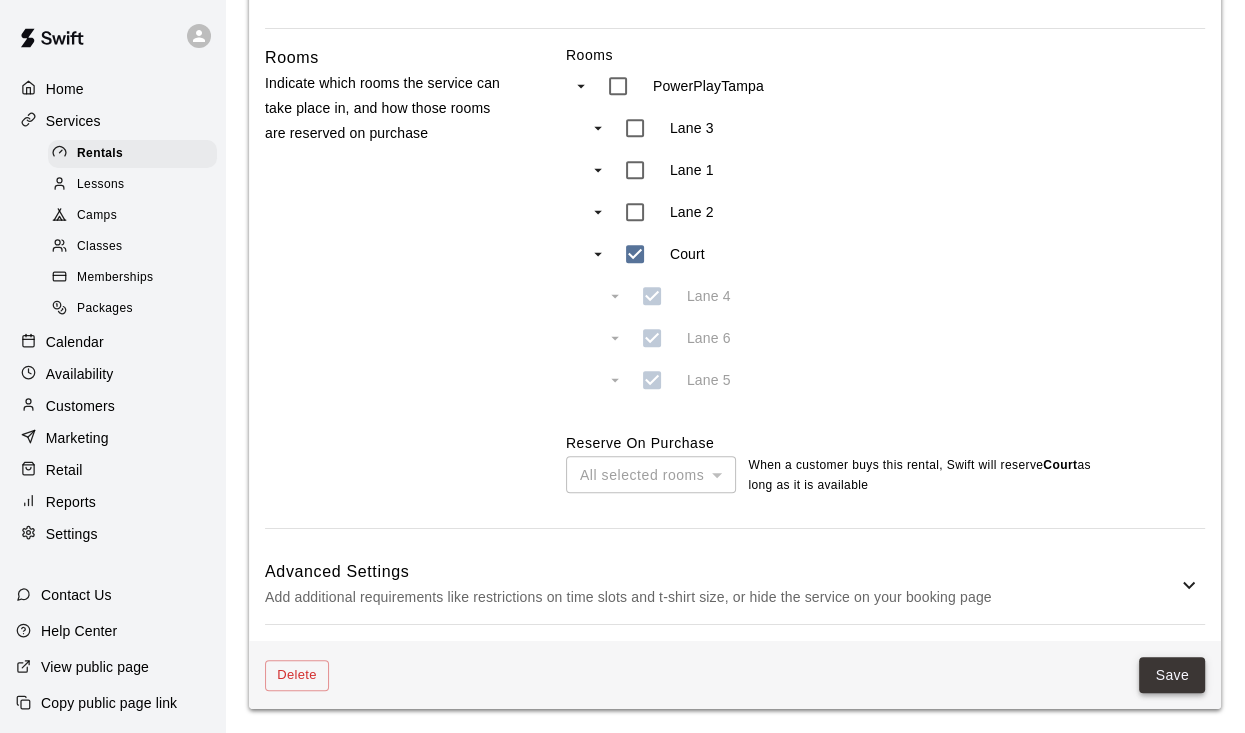click on "Save" at bounding box center (1172, 675) 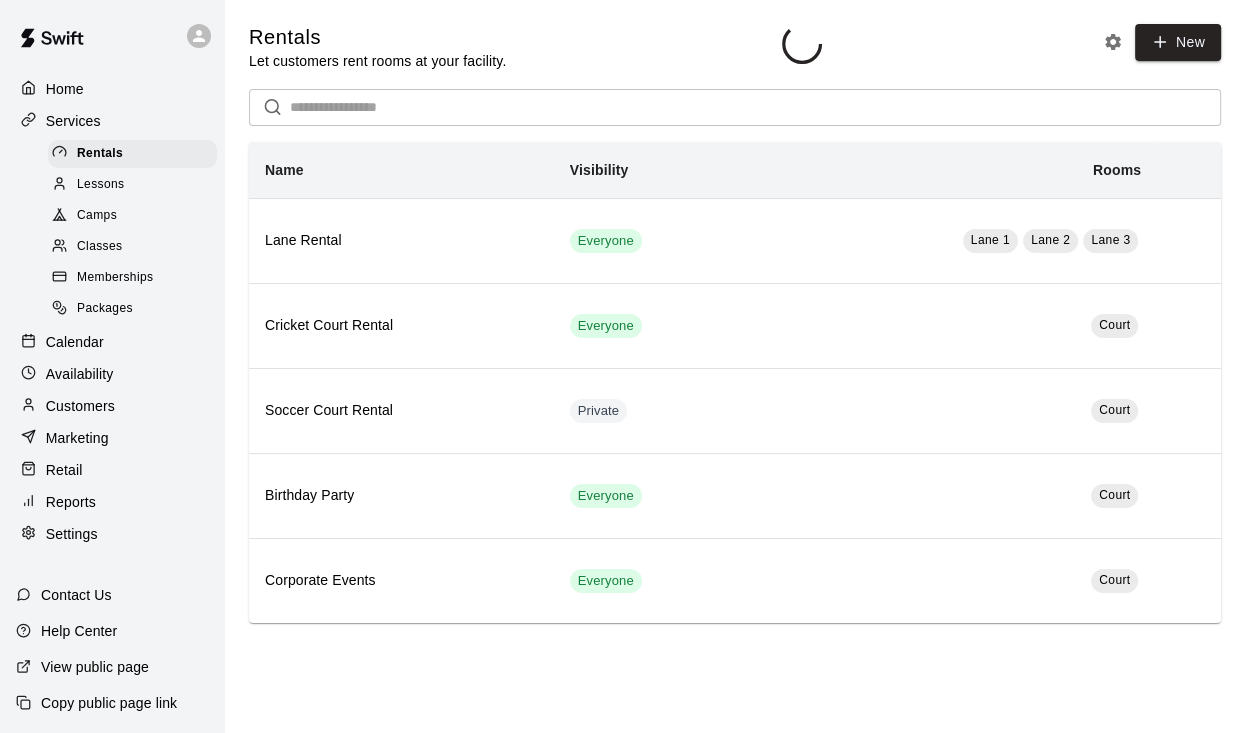 scroll, scrollTop: 0, scrollLeft: 0, axis: both 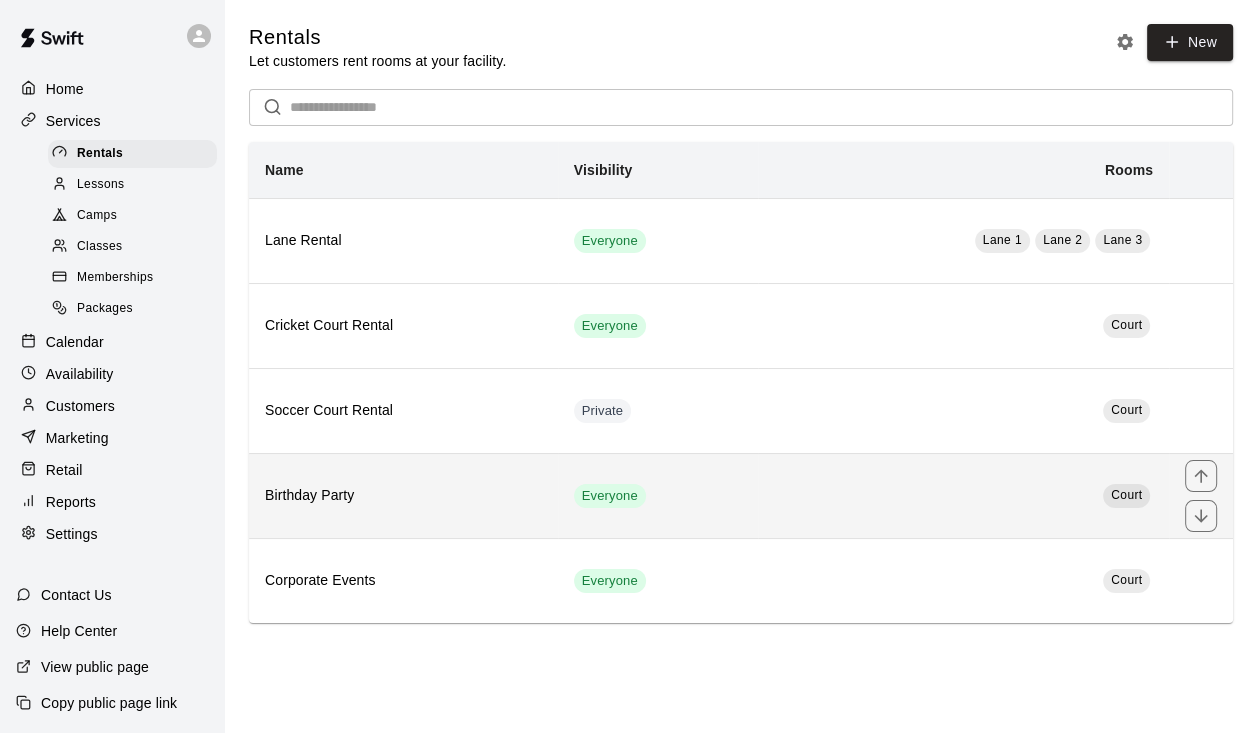 click on "Court" at bounding box center [963, 495] 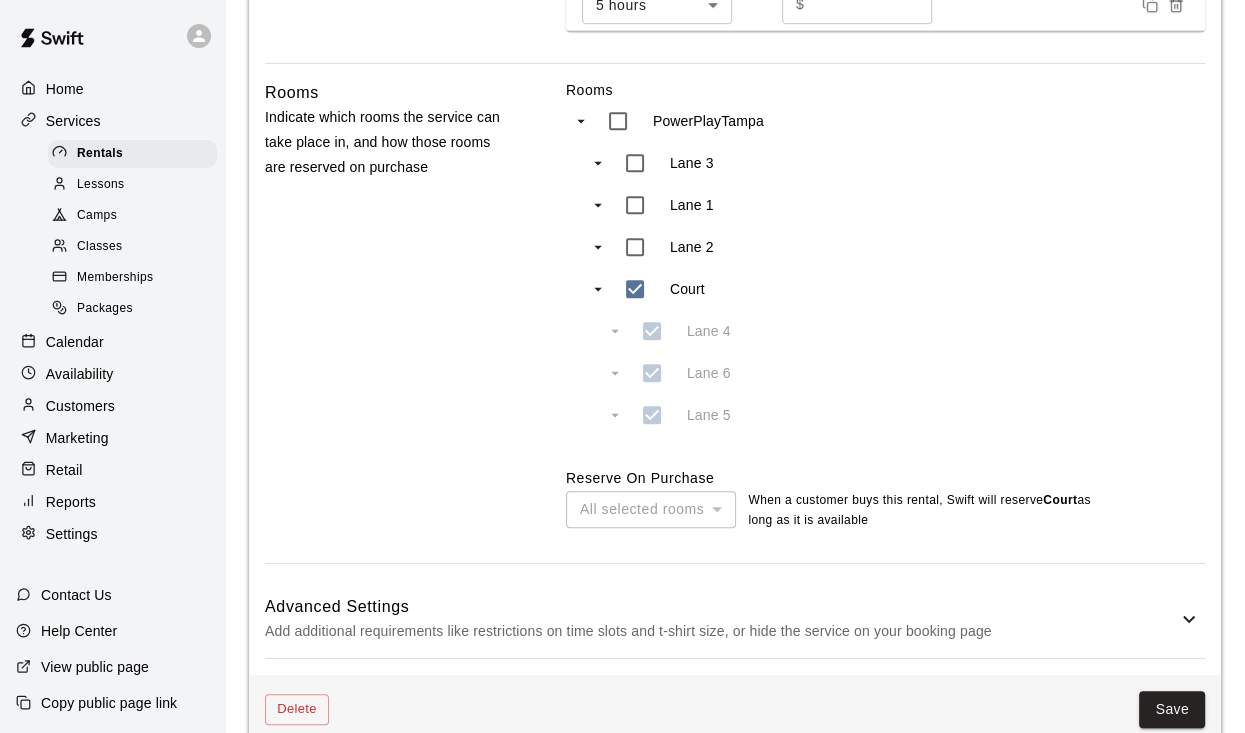 scroll, scrollTop: 1094, scrollLeft: 0, axis: vertical 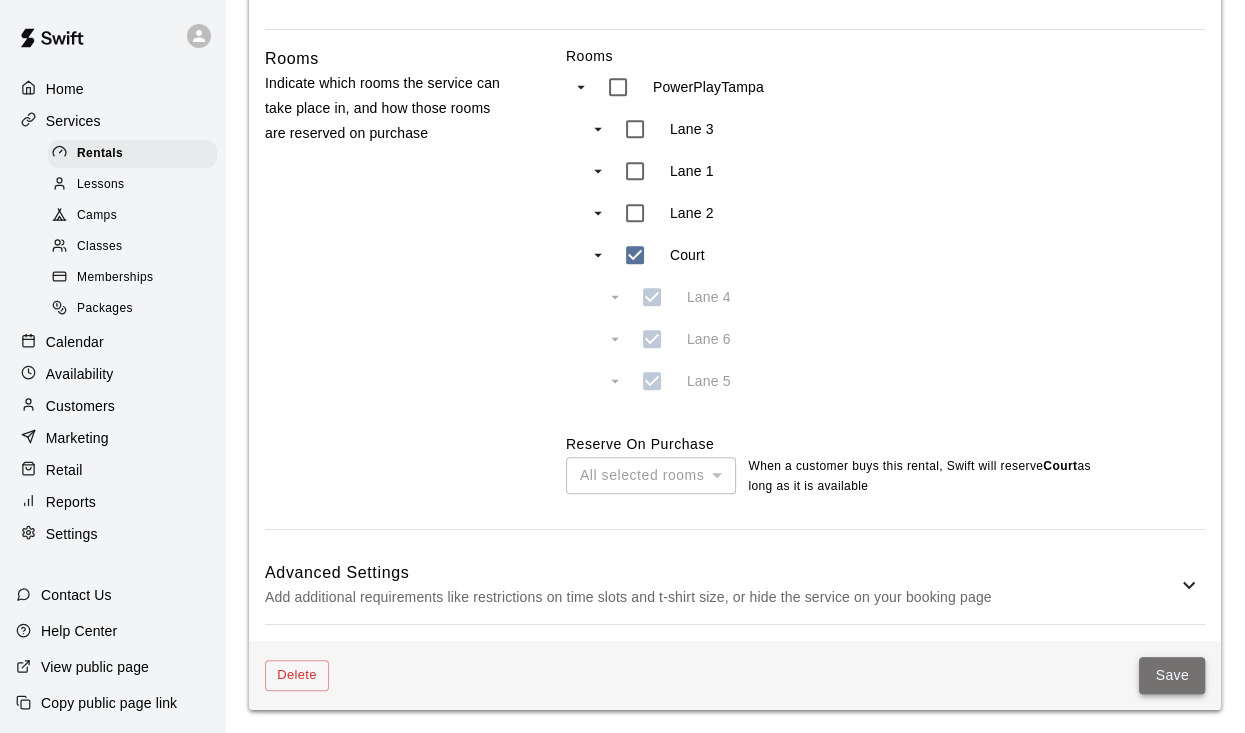 click on "Save" at bounding box center (1172, 675) 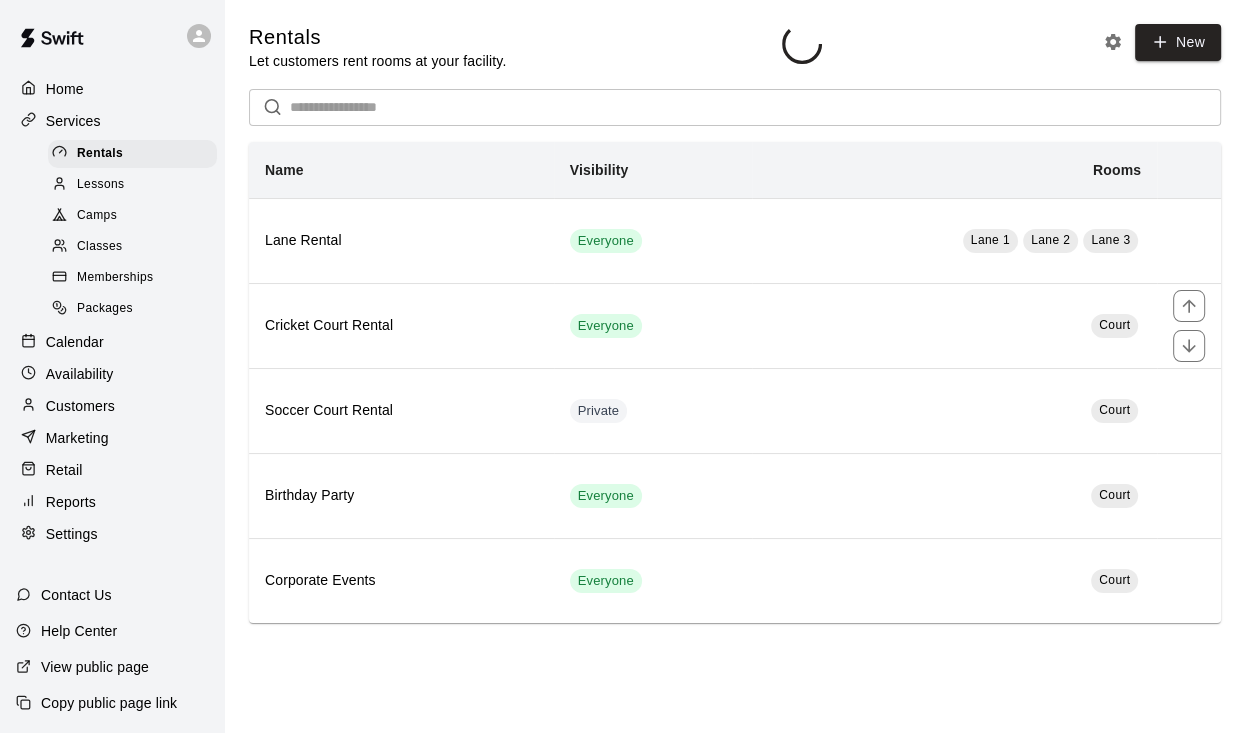 scroll, scrollTop: 0, scrollLeft: 0, axis: both 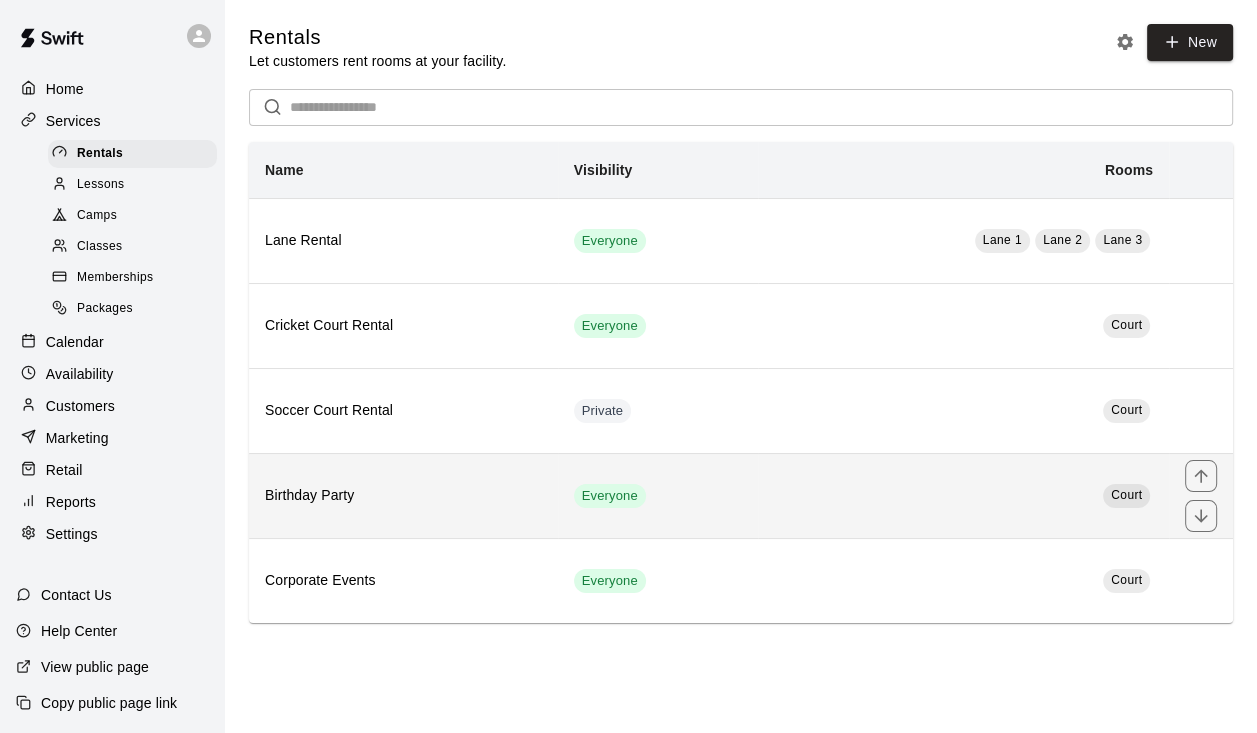 click on "Court" at bounding box center (963, 495) 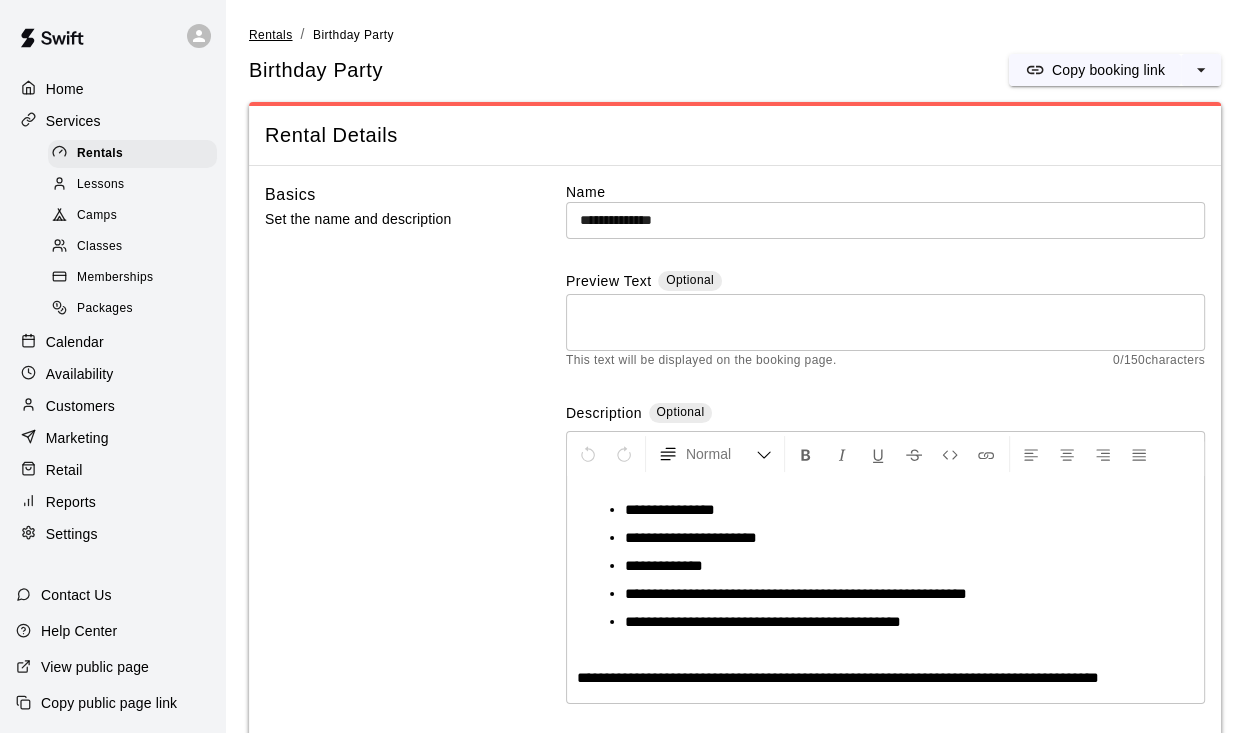 click on "Rentals" at bounding box center (271, 35) 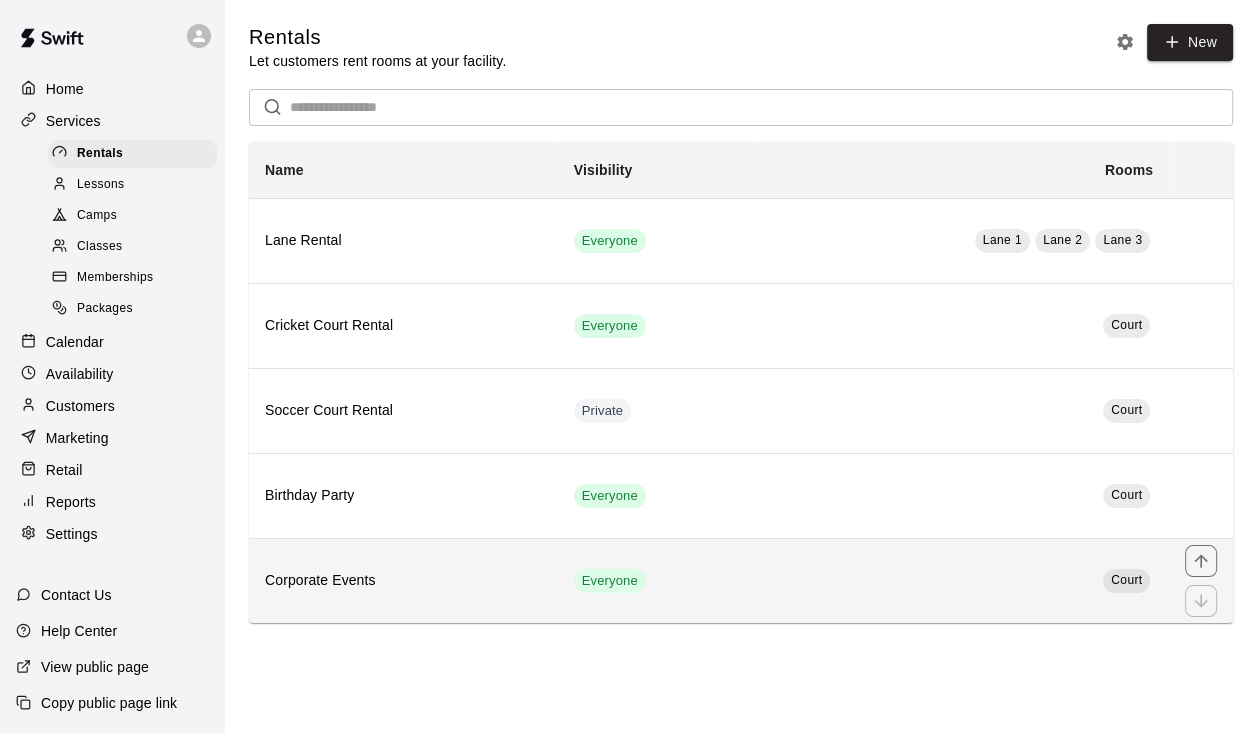 click on "Court" at bounding box center (963, 580) 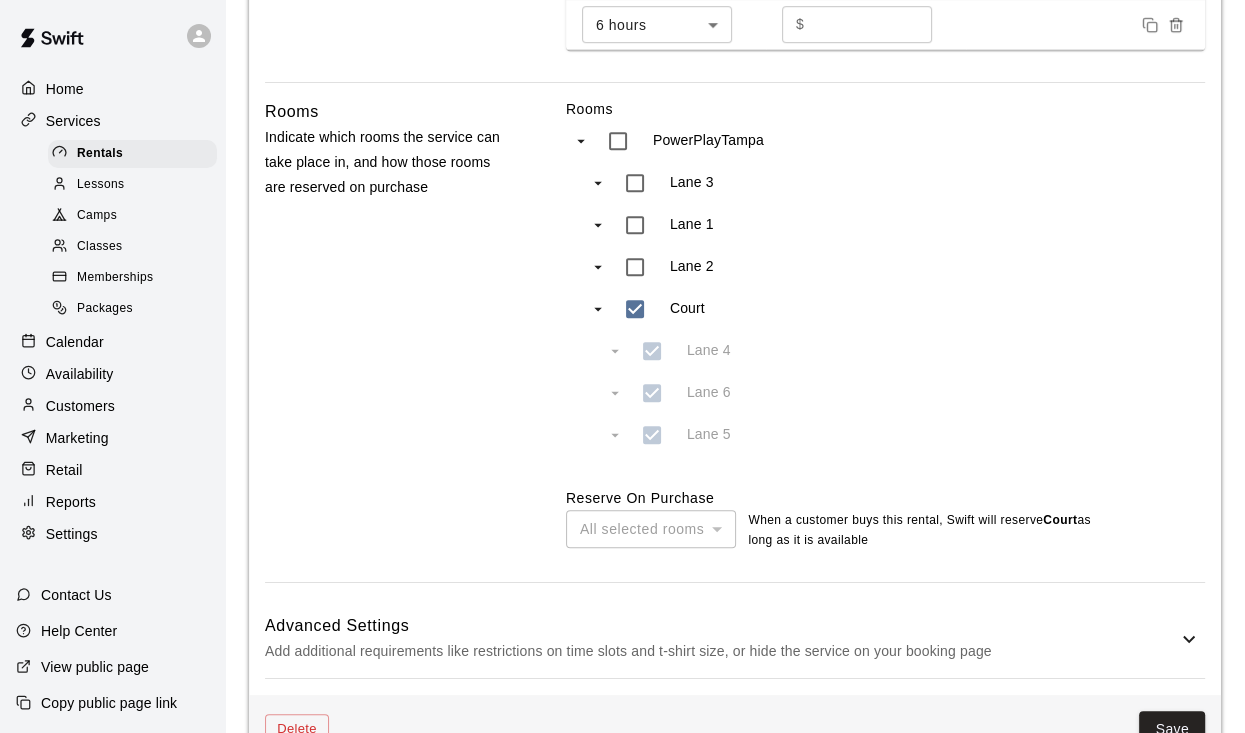 scroll, scrollTop: 996, scrollLeft: 0, axis: vertical 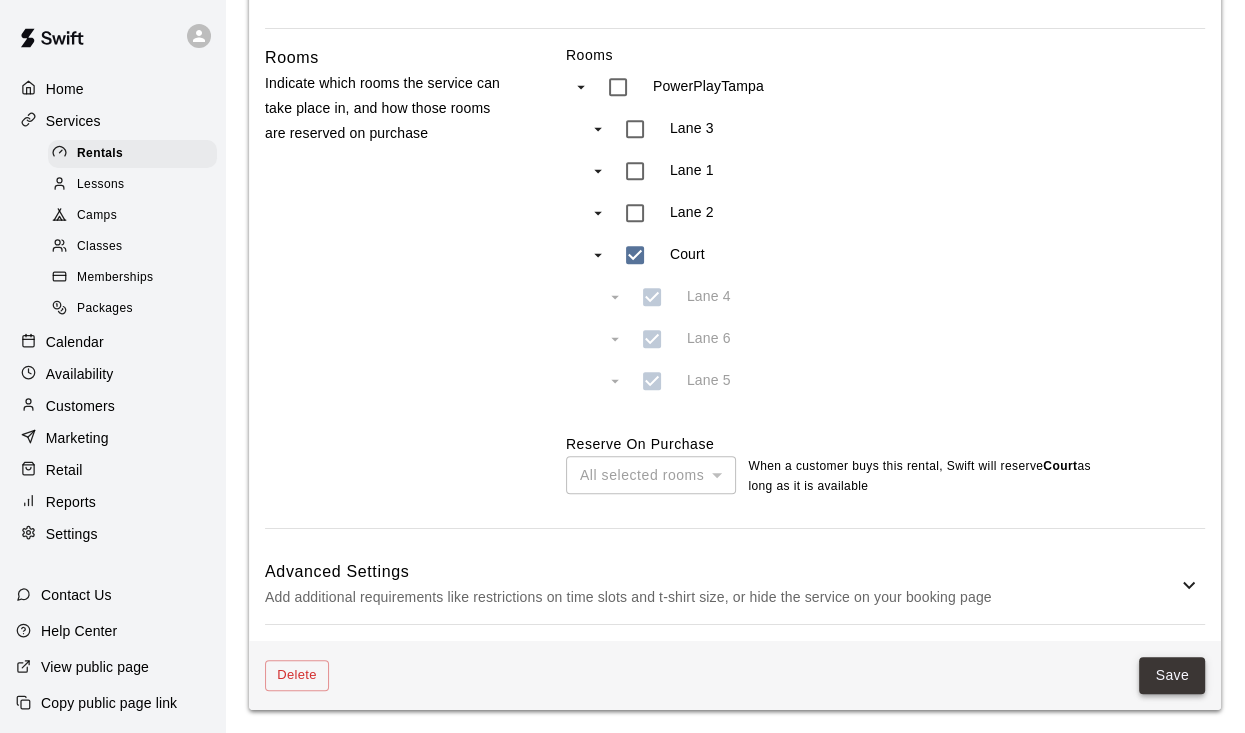 click on "Save" at bounding box center (1172, 675) 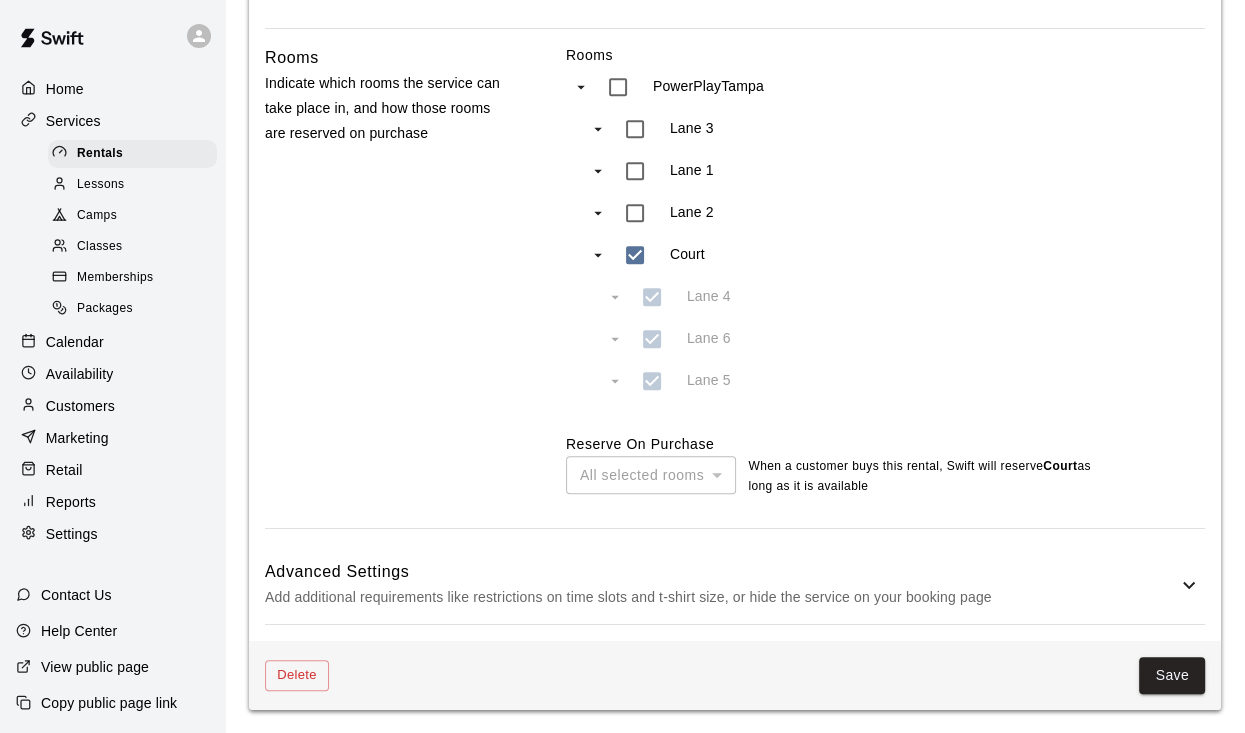 scroll, scrollTop: 0, scrollLeft: 0, axis: both 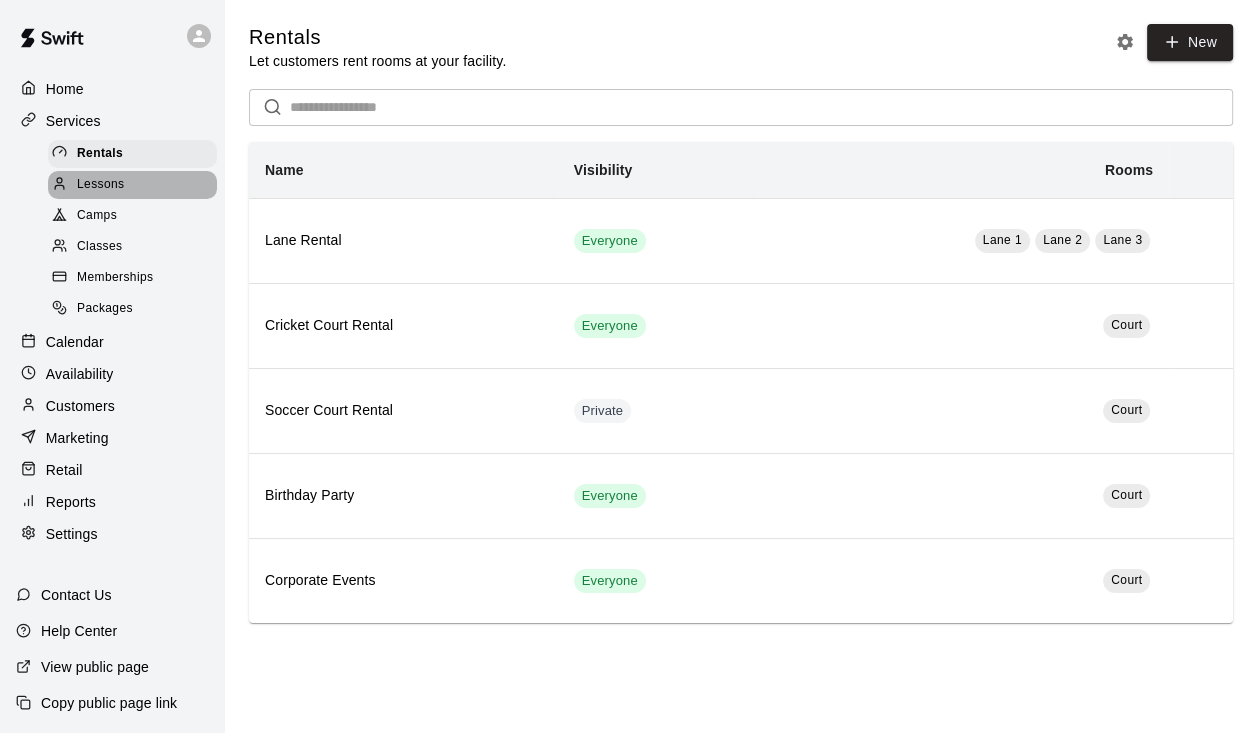 click on "Lessons" at bounding box center [101, 185] 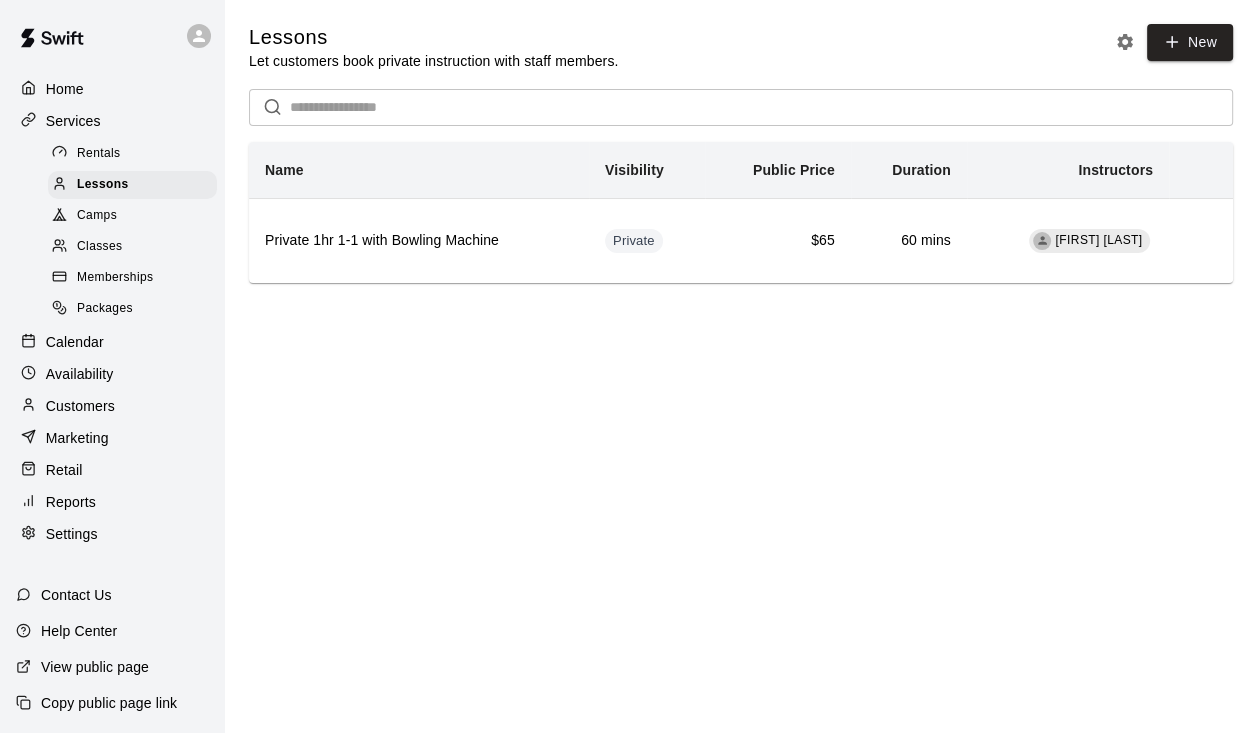 click on "Camps" at bounding box center [132, 216] 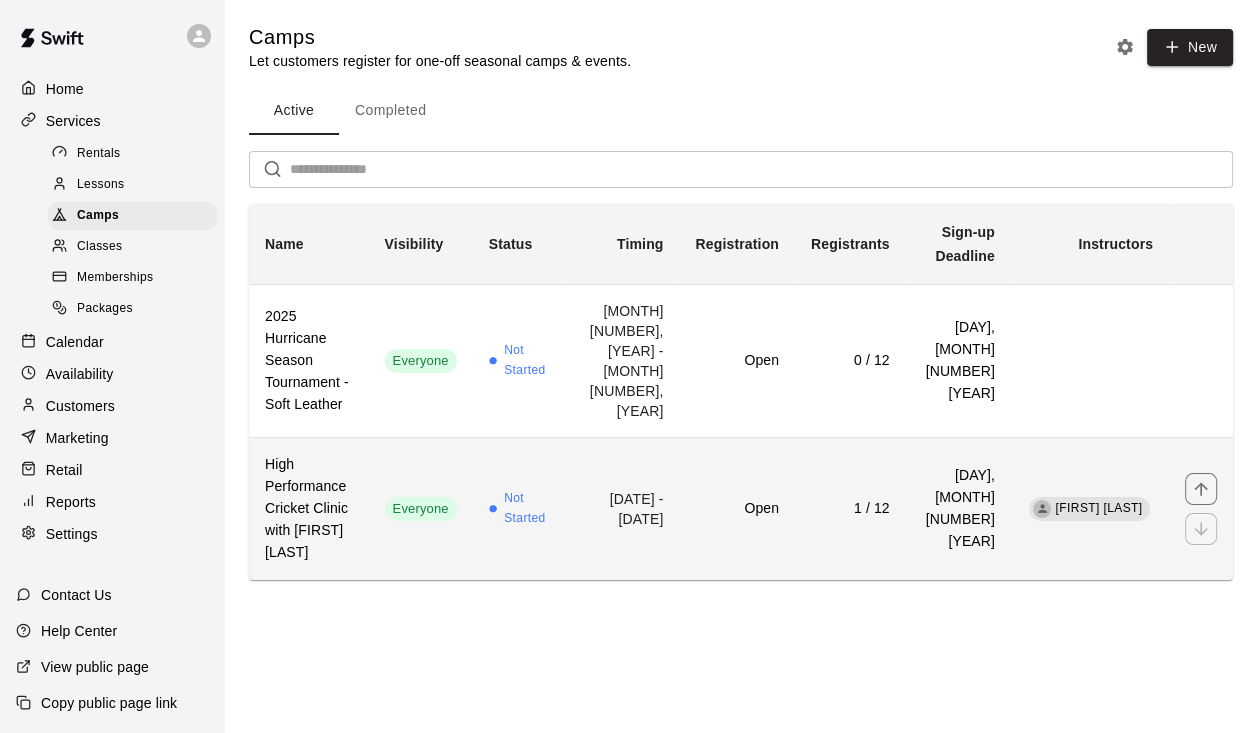 click on "1 / 12" at bounding box center [850, 509] 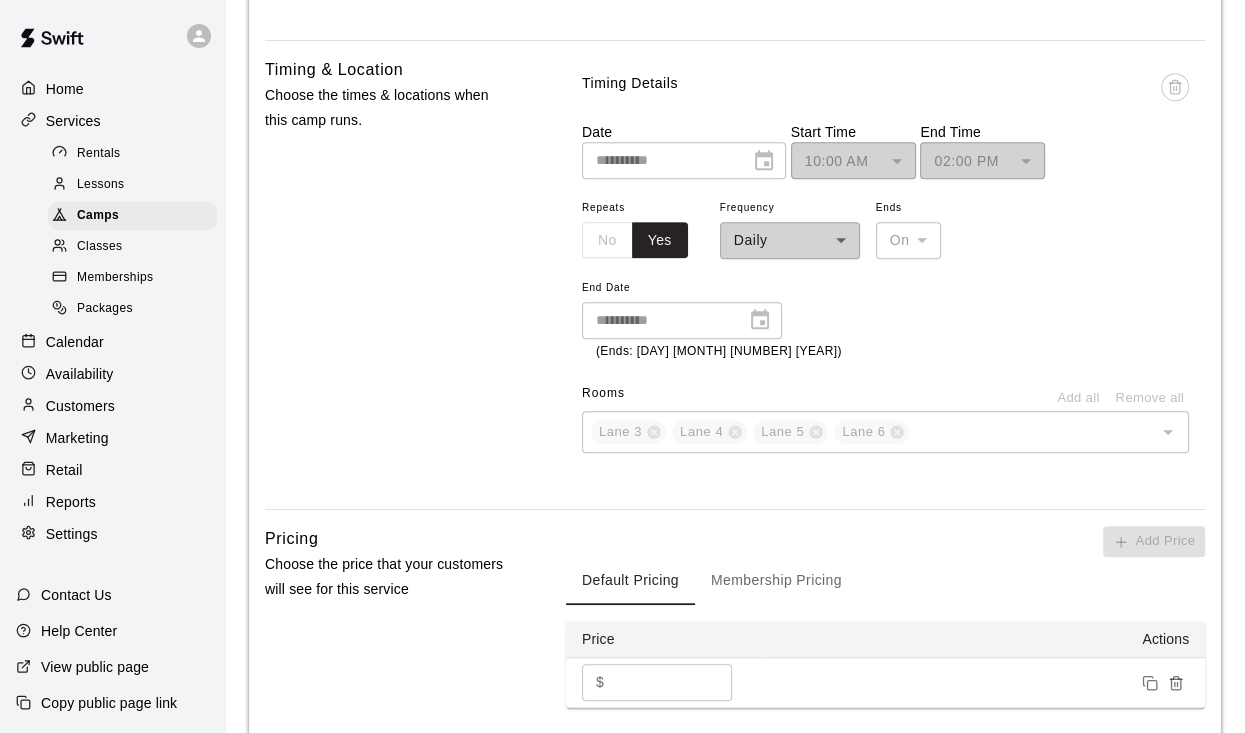 scroll, scrollTop: 772, scrollLeft: 0, axis: vertical 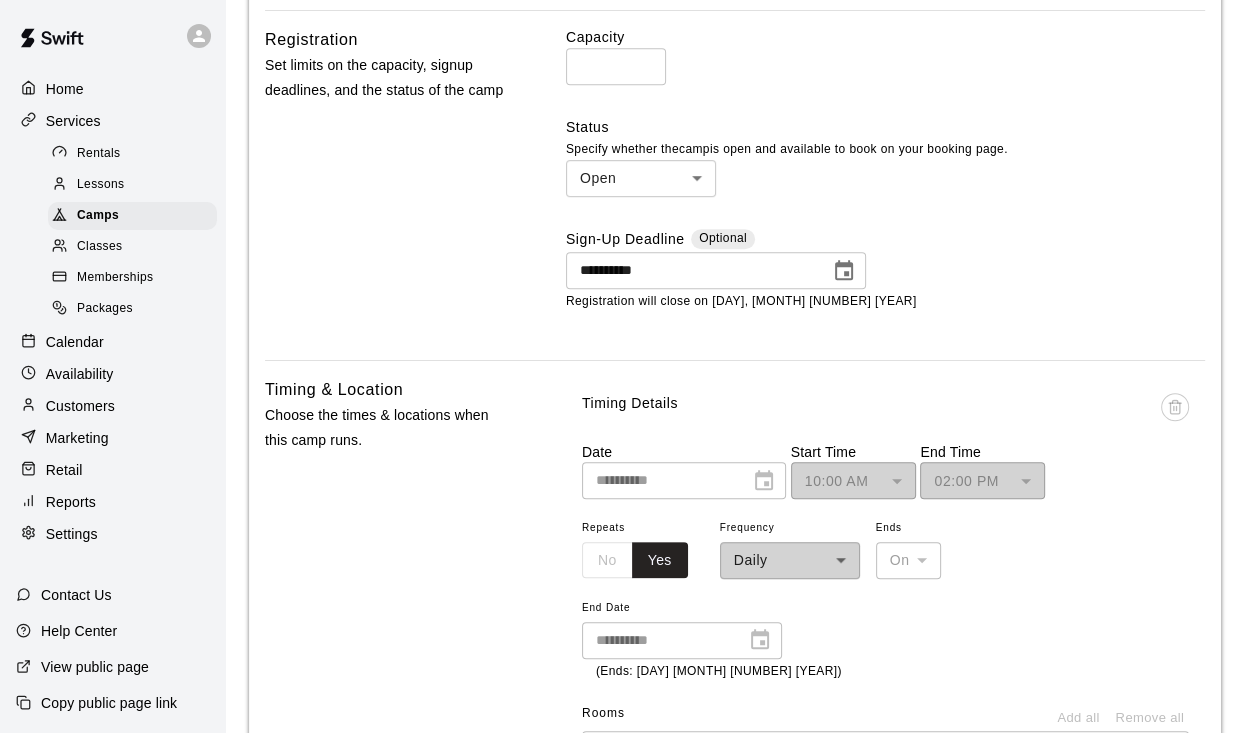 click on "Customers" at bounding box center (80, 406) 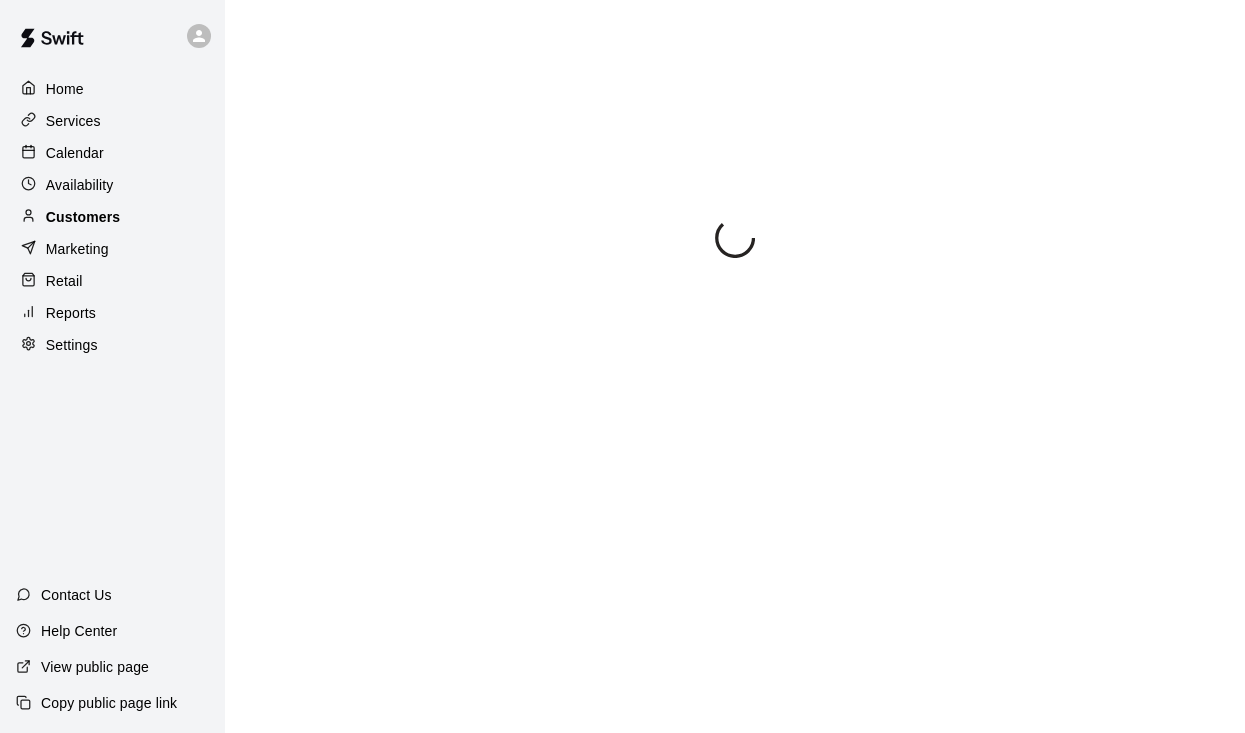 scroll, scrollTop: 0, scrollLeft: 0, axis: both 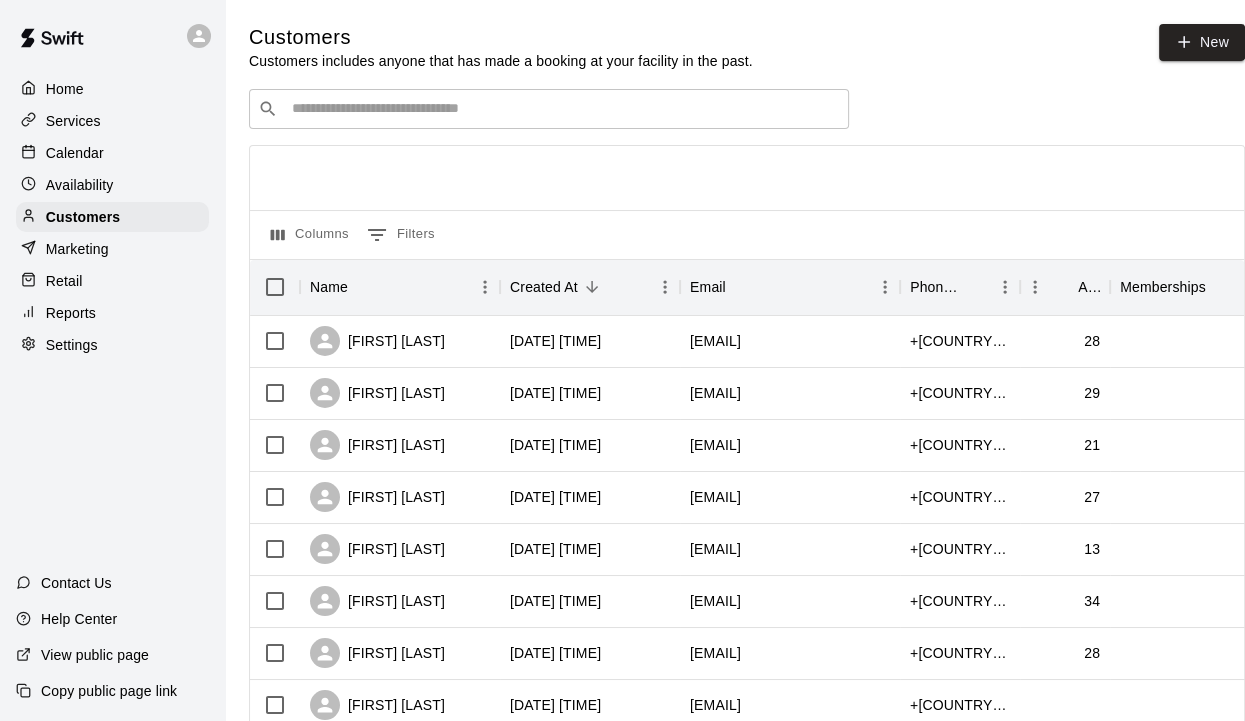 click on "​ ​" at bounding box center [549, 109] 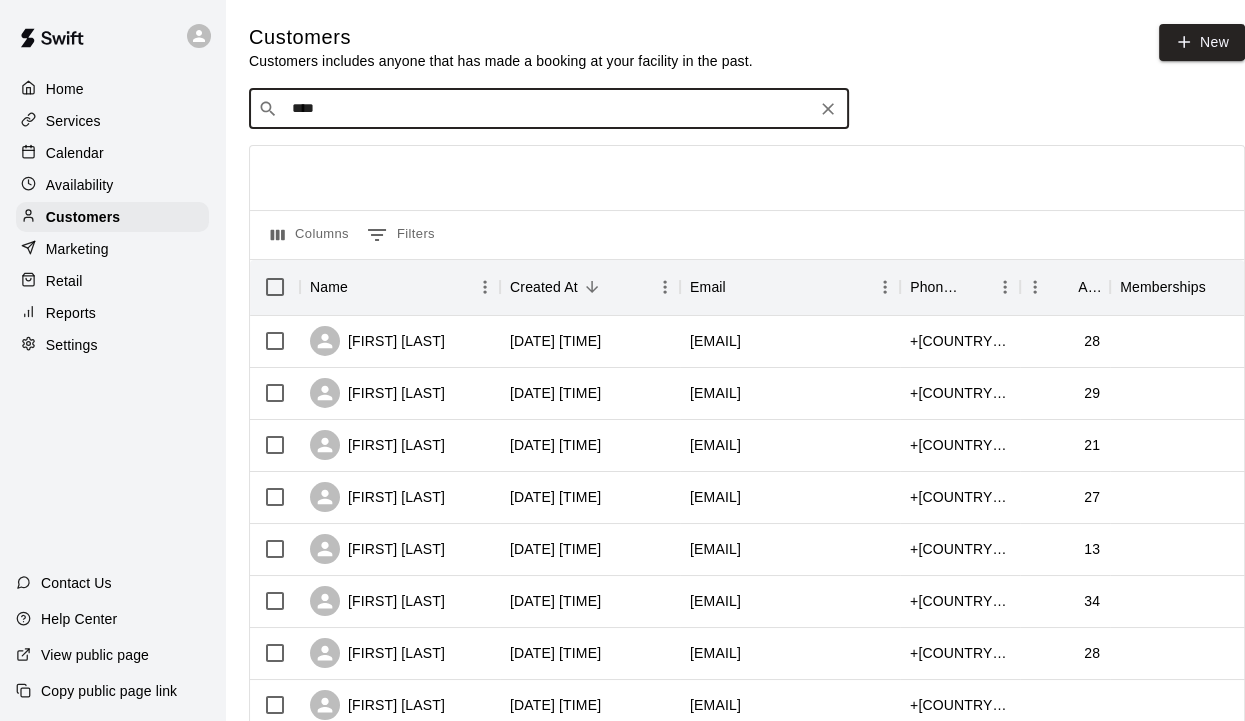 type on "*****" 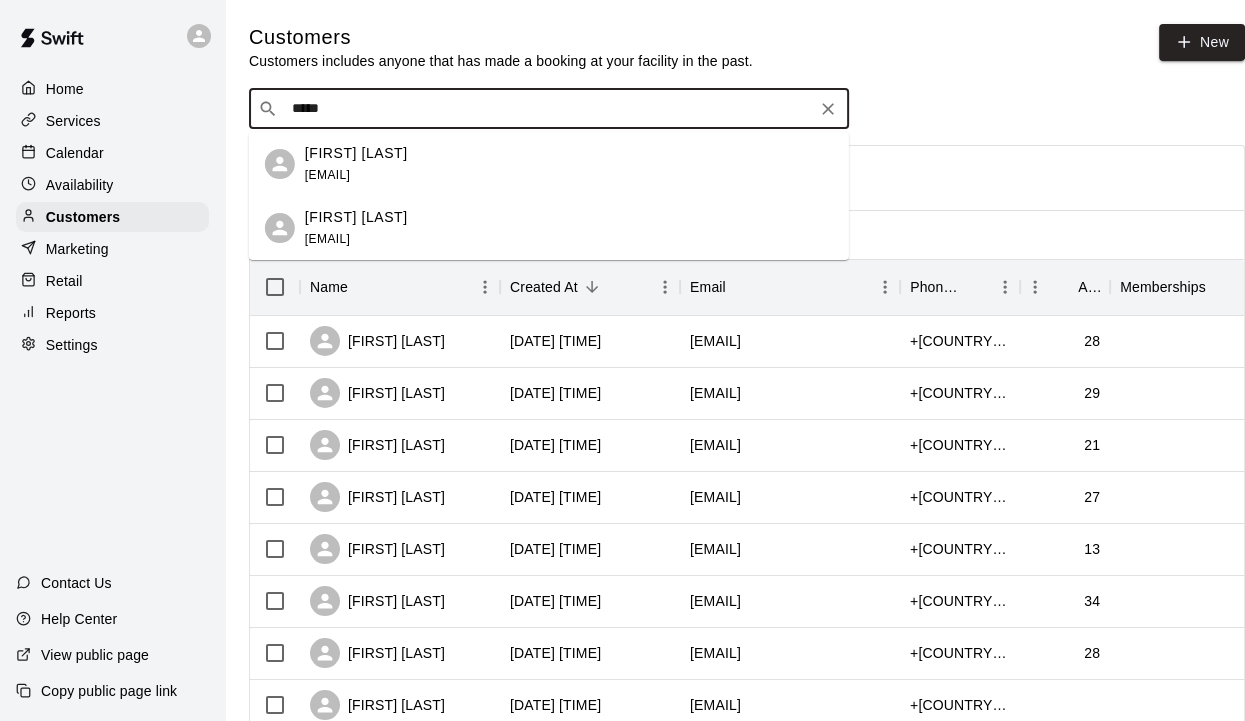 click on "[FIRST] [LAST] [EMAIL]" at bounding box center [569, 164] 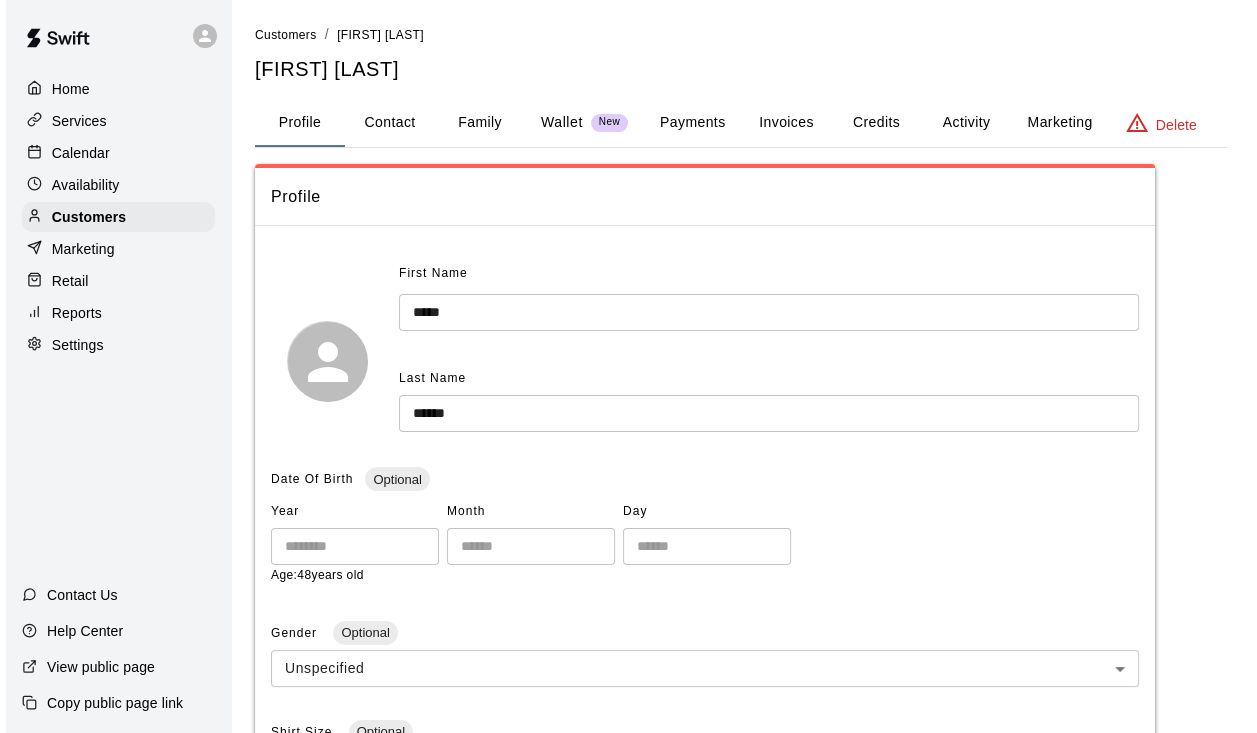 scroll, scrollTop: 0, scrollLeft: 0, axis: both 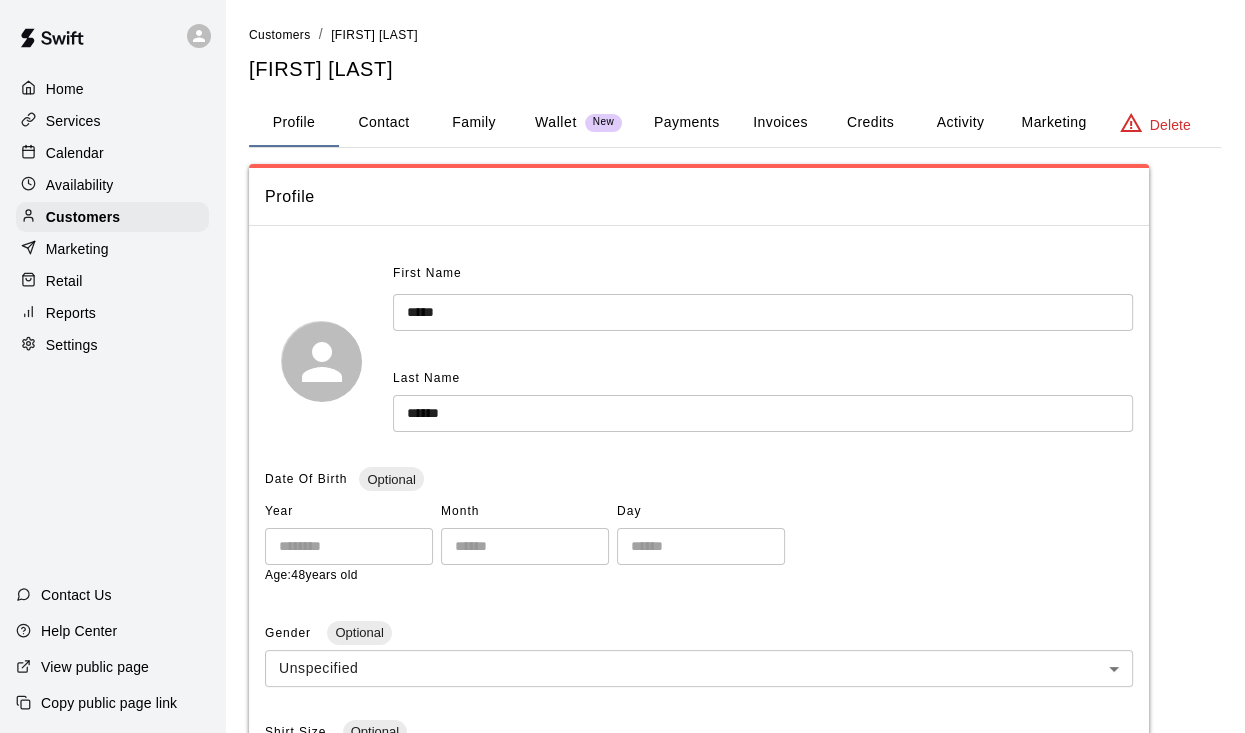 click on "Credits" at bounding box center (870, 123) 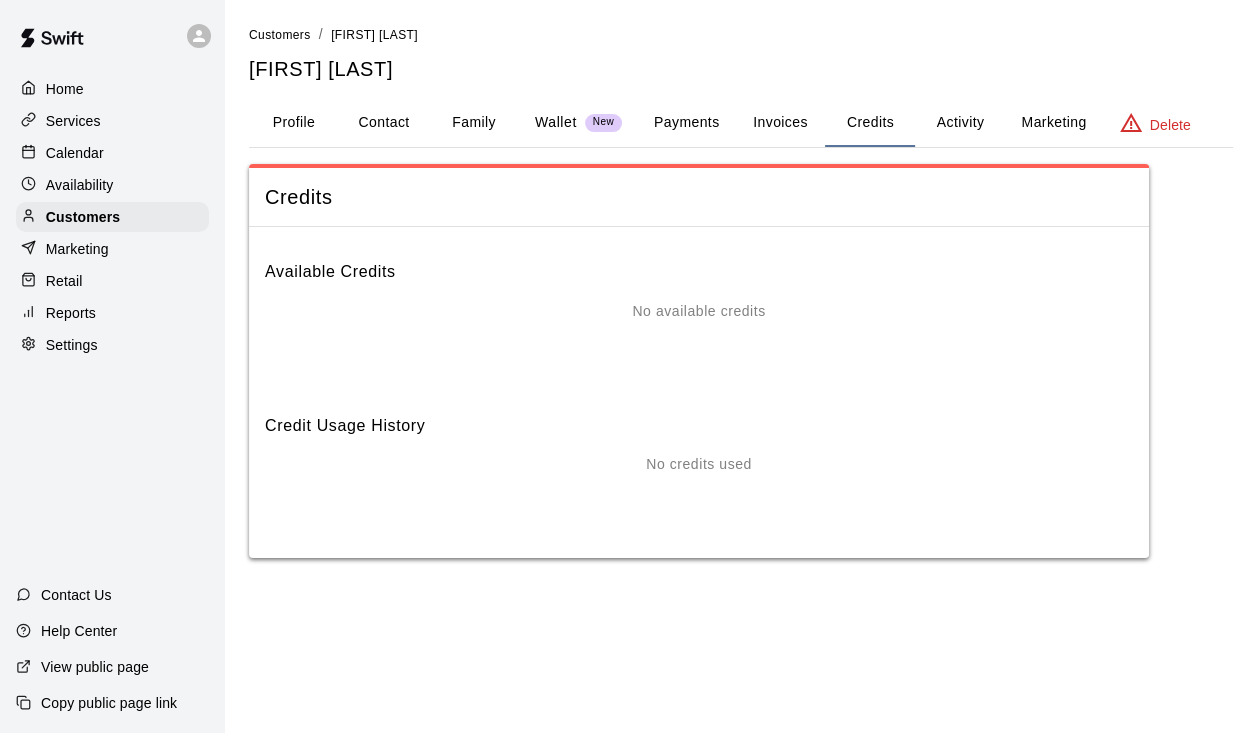 click on "Activity" at bounding box center (960, 123) 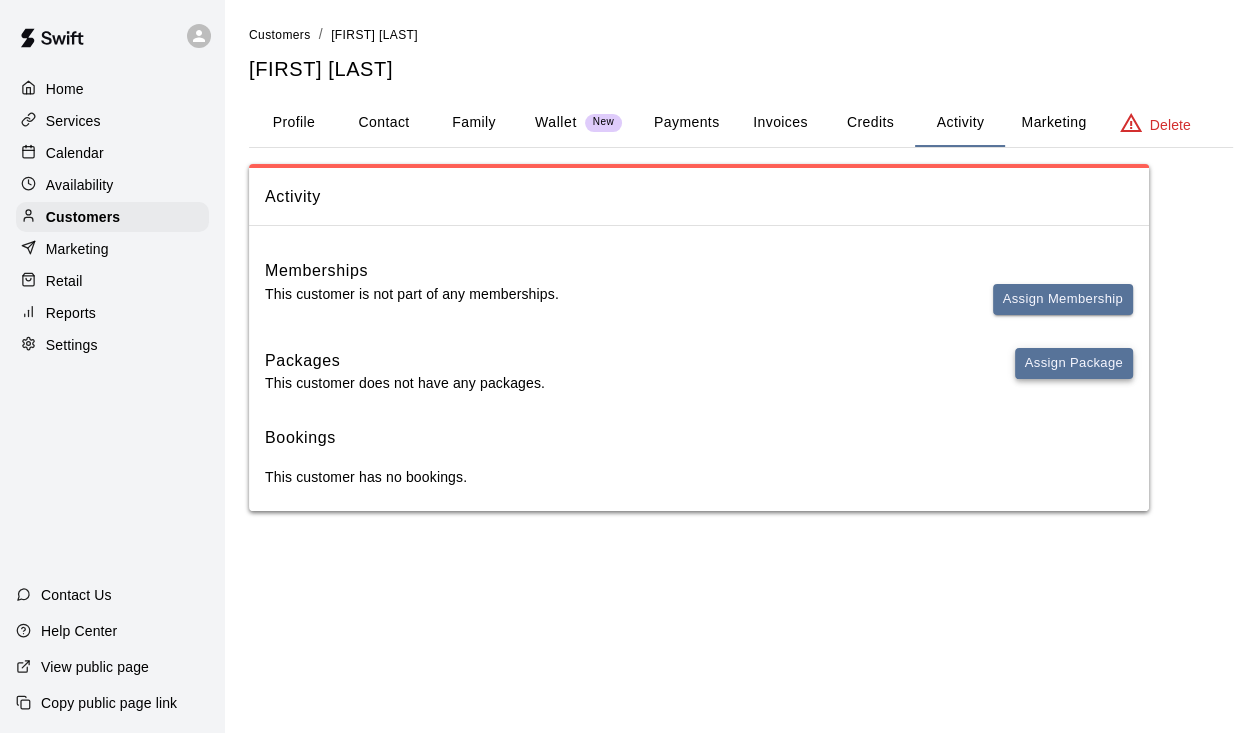 click on "Assign Package" at bounding box center (1074, 363) 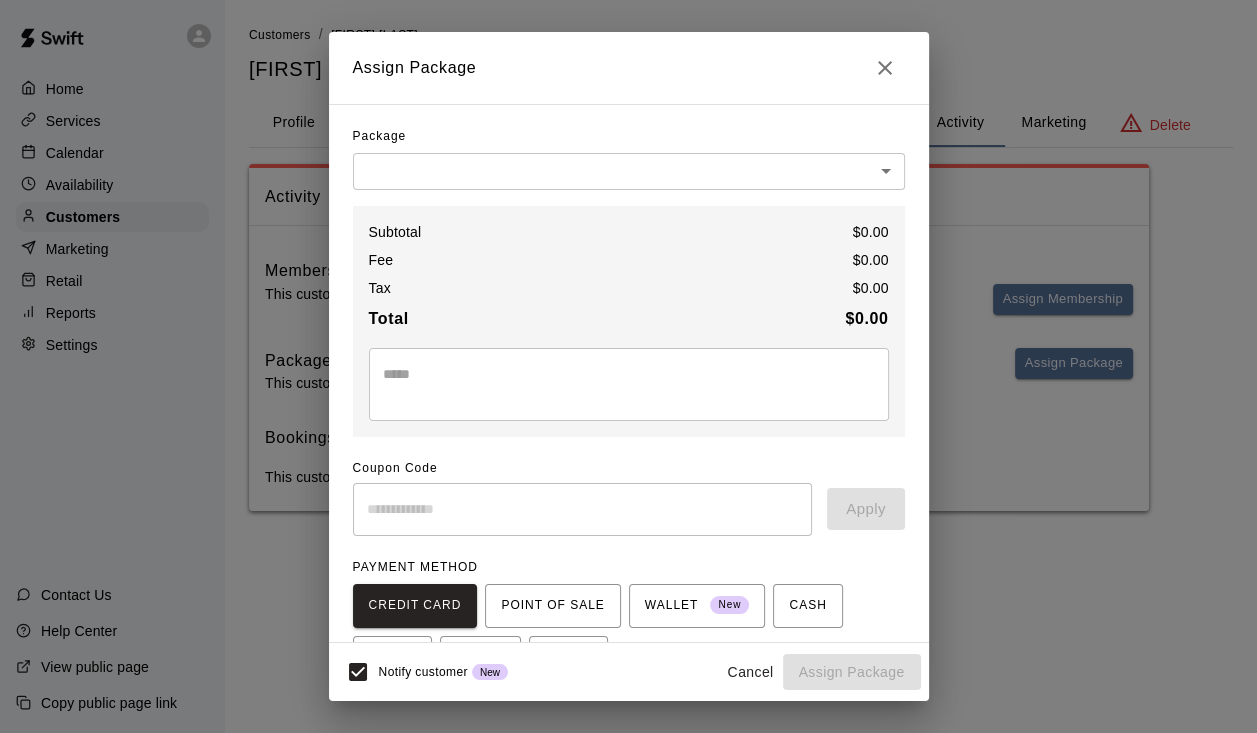 click on "Customers / [FIRST] [LAST] [FIRST] [LAST] Profile Contact Family Wallet New Payments Invoices Credits Activity Marketing Delete Activity Memberships This customer is not part of any memberships. Assign Membership Packages This customer does not have any packages. Assign Package Bookings This customer has no bookings. Swift - Edit Customer Close cross-small Assign Package Package ​ ​ Subtotal $[PRICE] Fee $[PRICE] Tax $[PRICE] Total $[PRICE] * ​ Coupon Code ​ Apply PAYMENT METHOD CREDIT CARD POINT OF SALE WALLET   New CASH CHECK VENMO OTHER No cards on file. Visit the   Cards section under the Payments tab  in the customer's profile to add a card. Visit profile Notify customer New Cancel Assign Package" at bounding box center (628, 275) 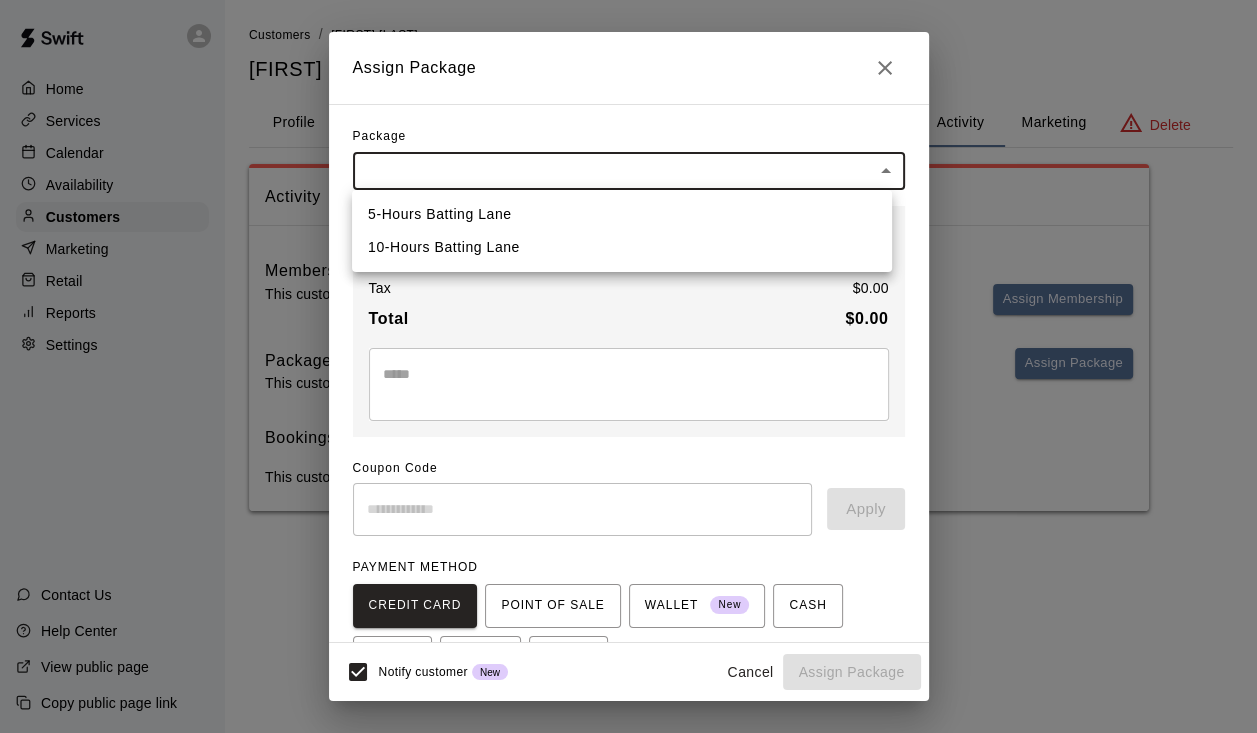 click at bounding box center (628, 366) 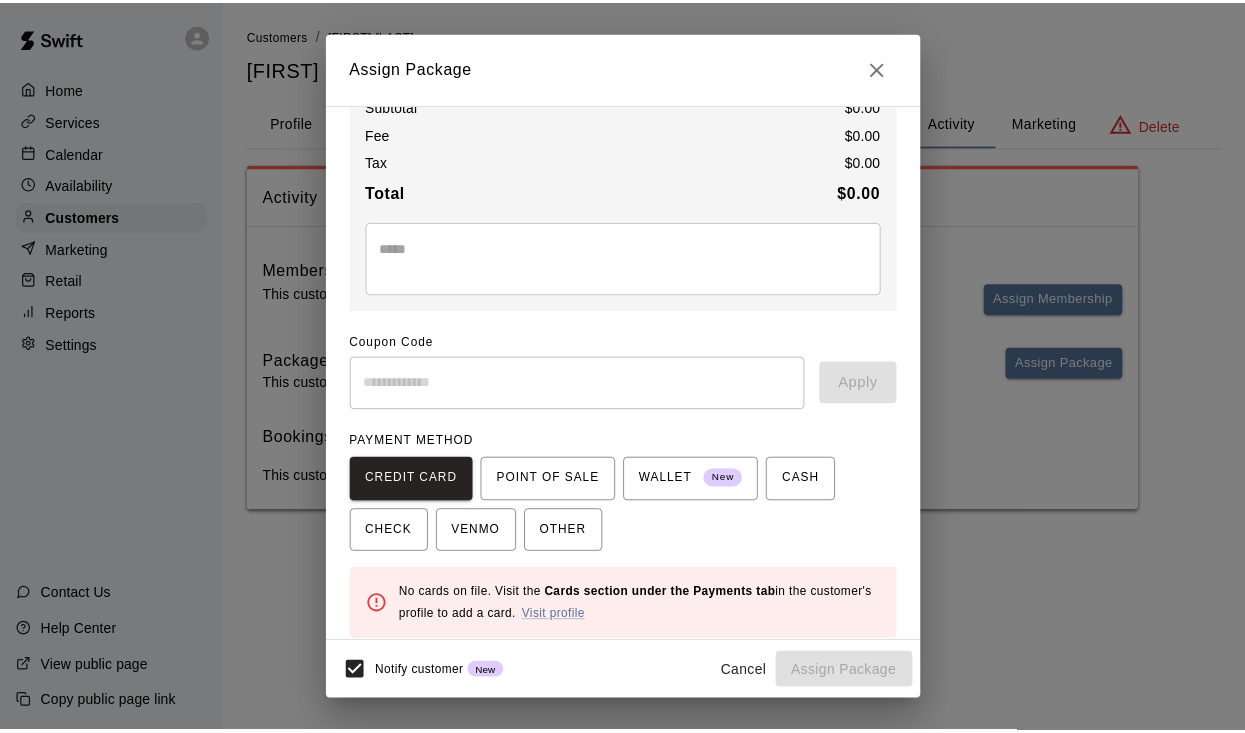 scroll, scrollTop: 139, scrollLeft: 0, axis: vertical 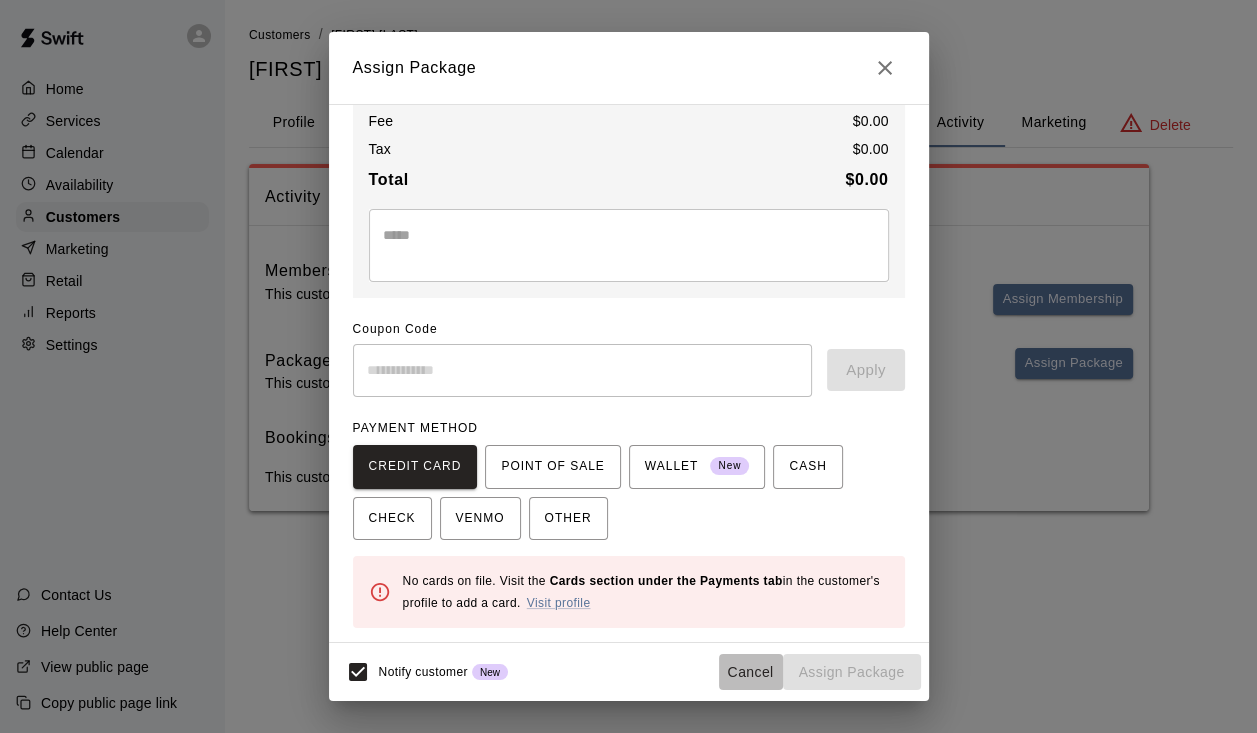 click on "Cancel" at bounding box center (751, 672) 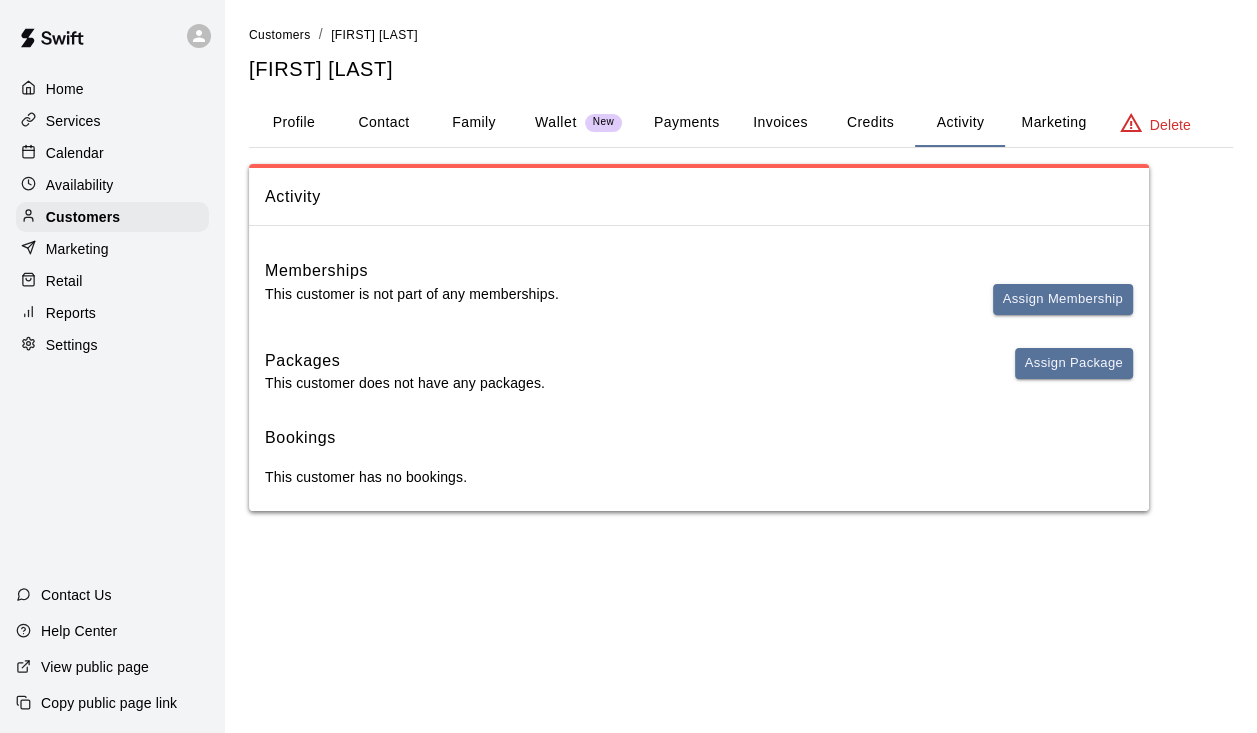 click on "Services" at bounding box center (73, 121) 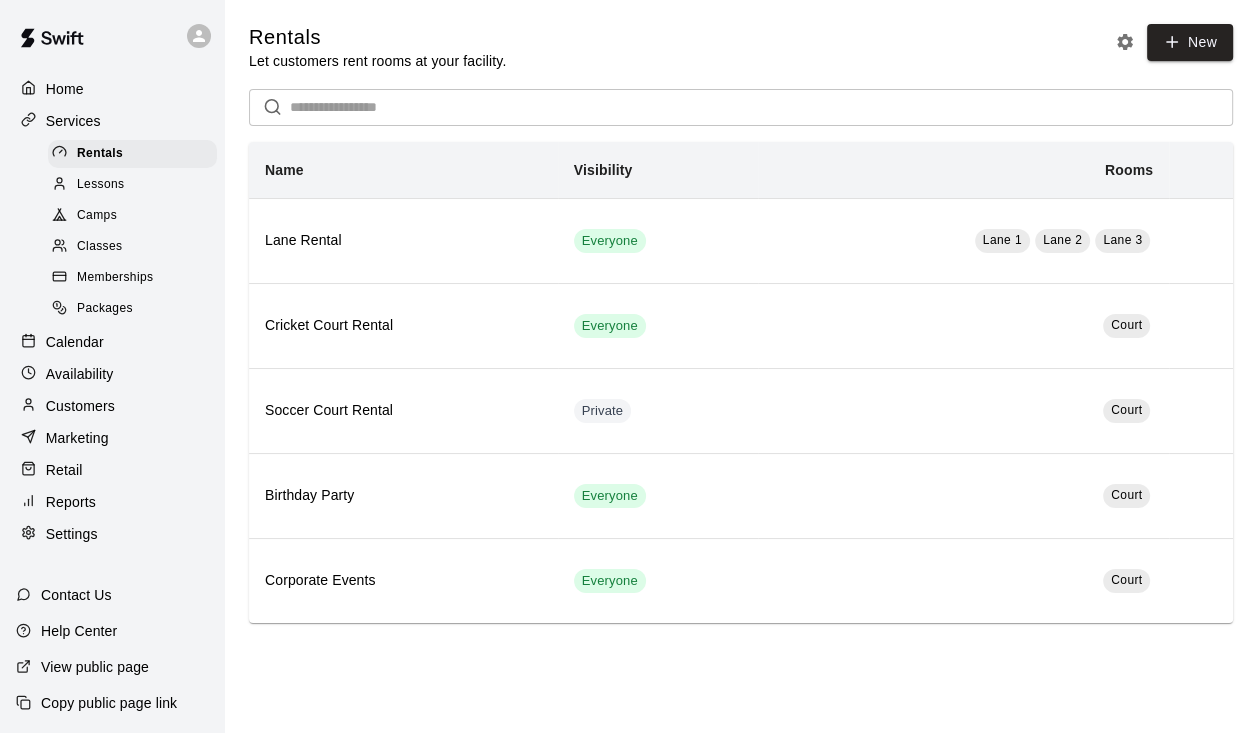 click on "Camps" at bounding box center [132, 216] 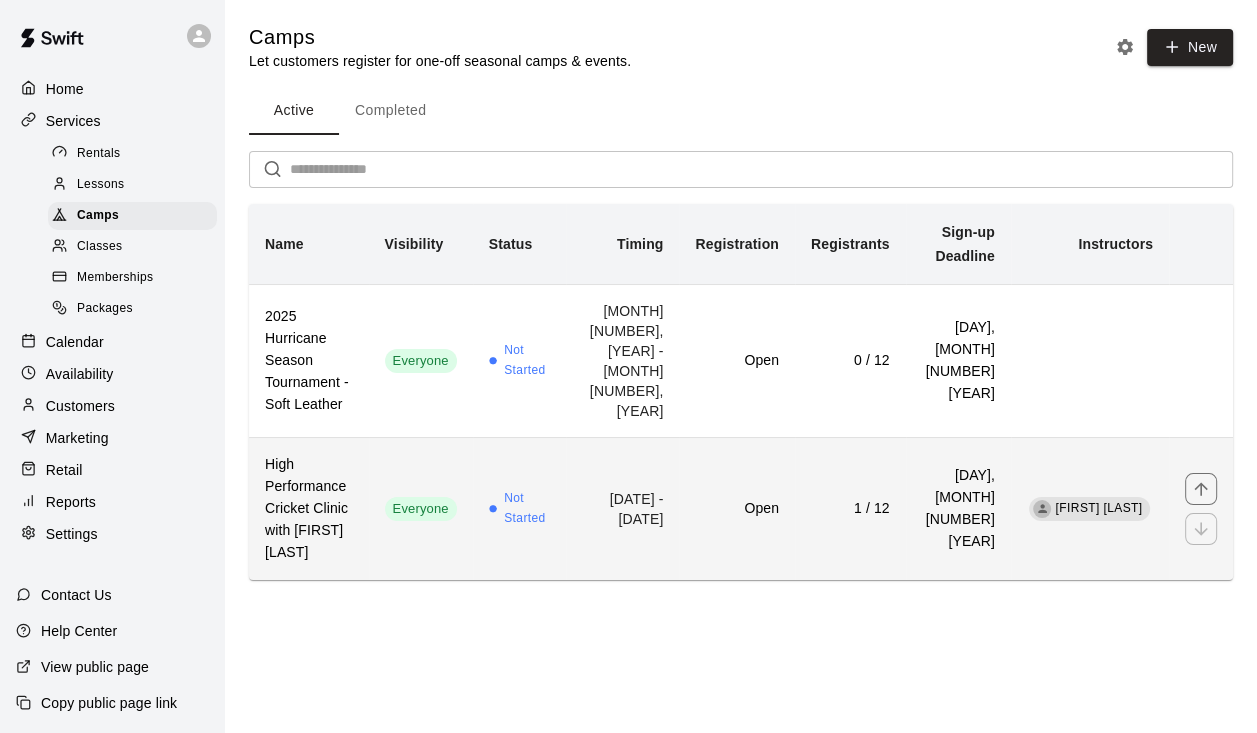 click on "1 / 12" at bounding box center (850, 508) 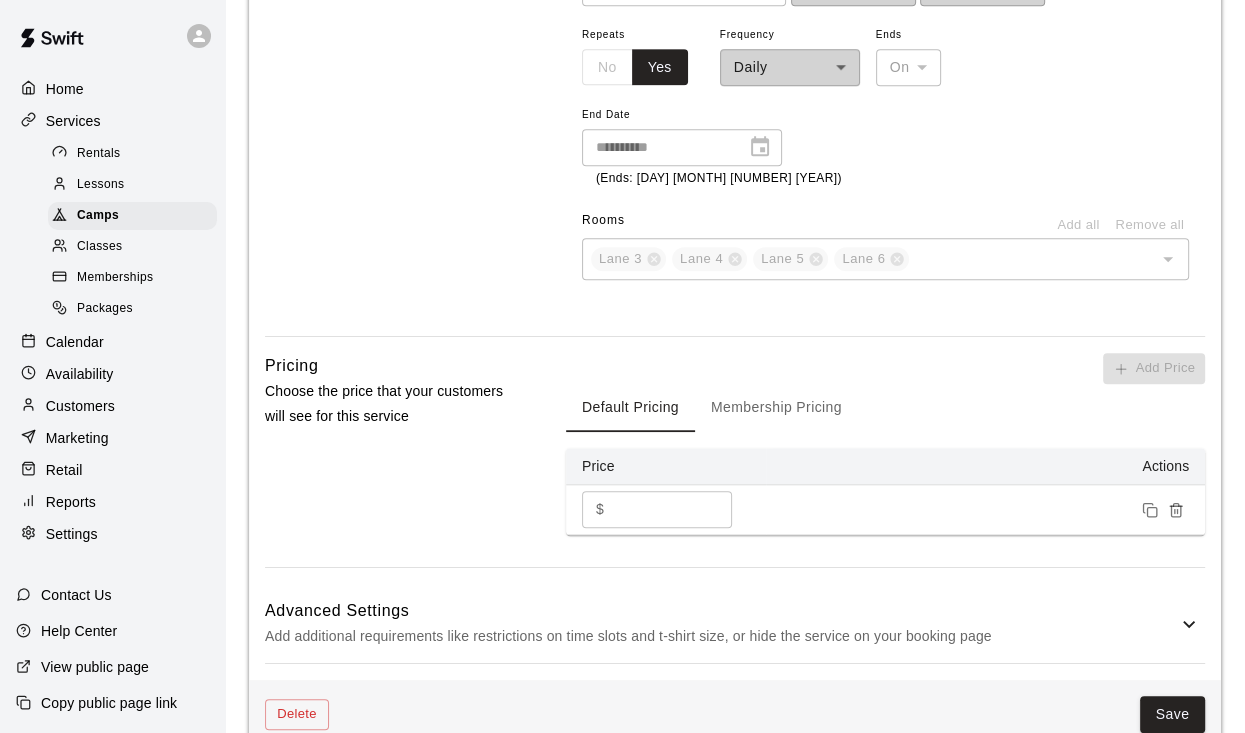 scroll, scrollTop: 1280, scrollLeft: 0, axis: vertical 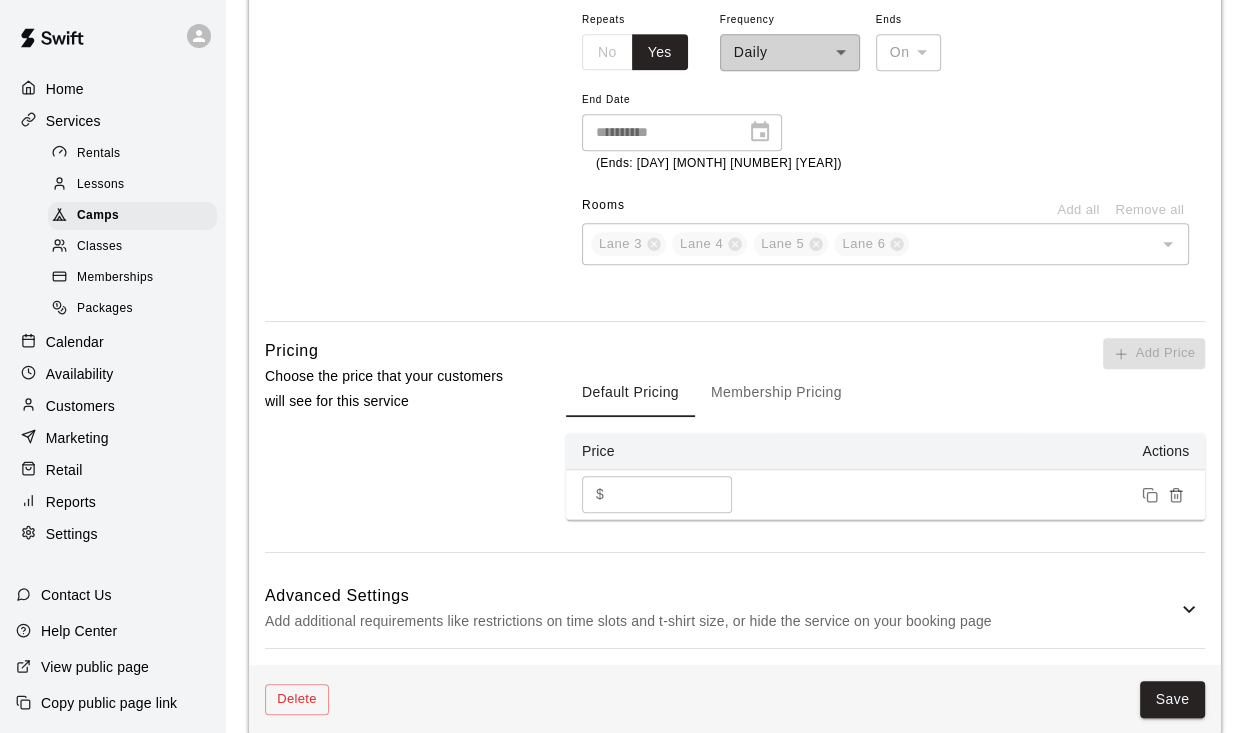 click on "Advanced Settings Add additional requirements like restrictions on time slots and t-shirt size, or hide the service on your booking page" at bounding box center (735, 608) 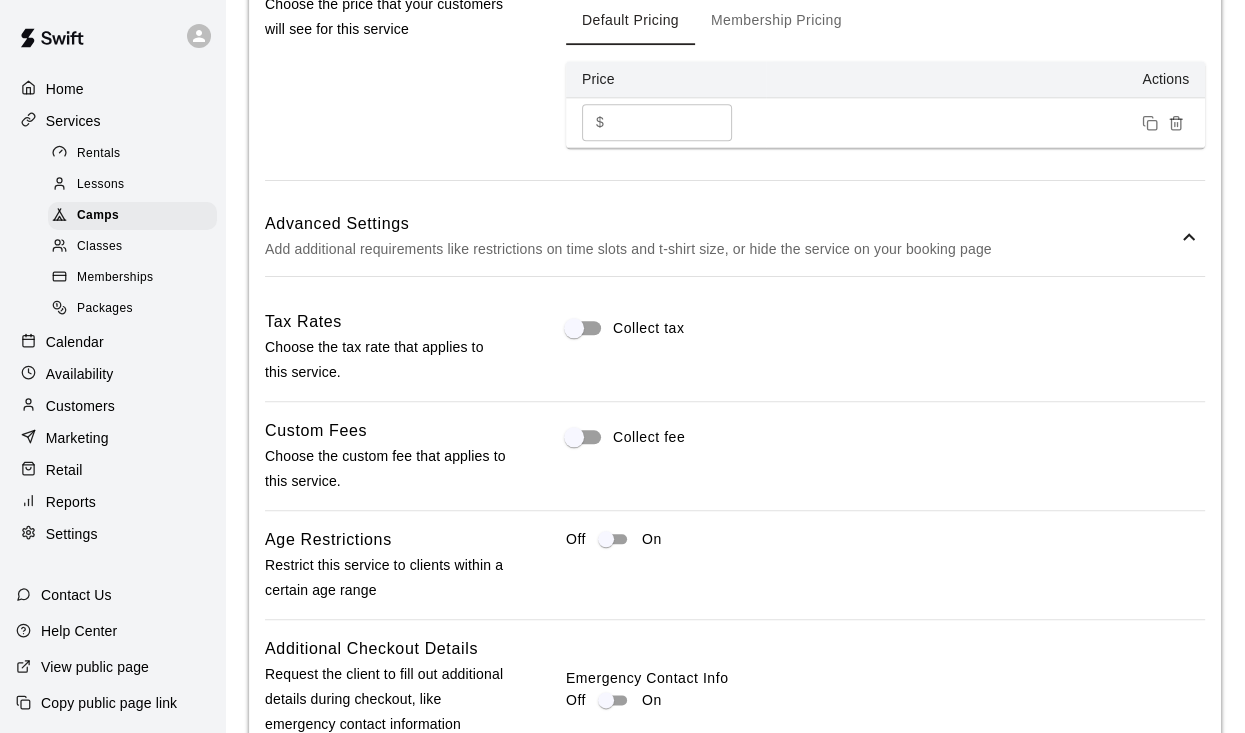 scroll, scrollTop: 1680, scrollLeft: 0, axis: vertical 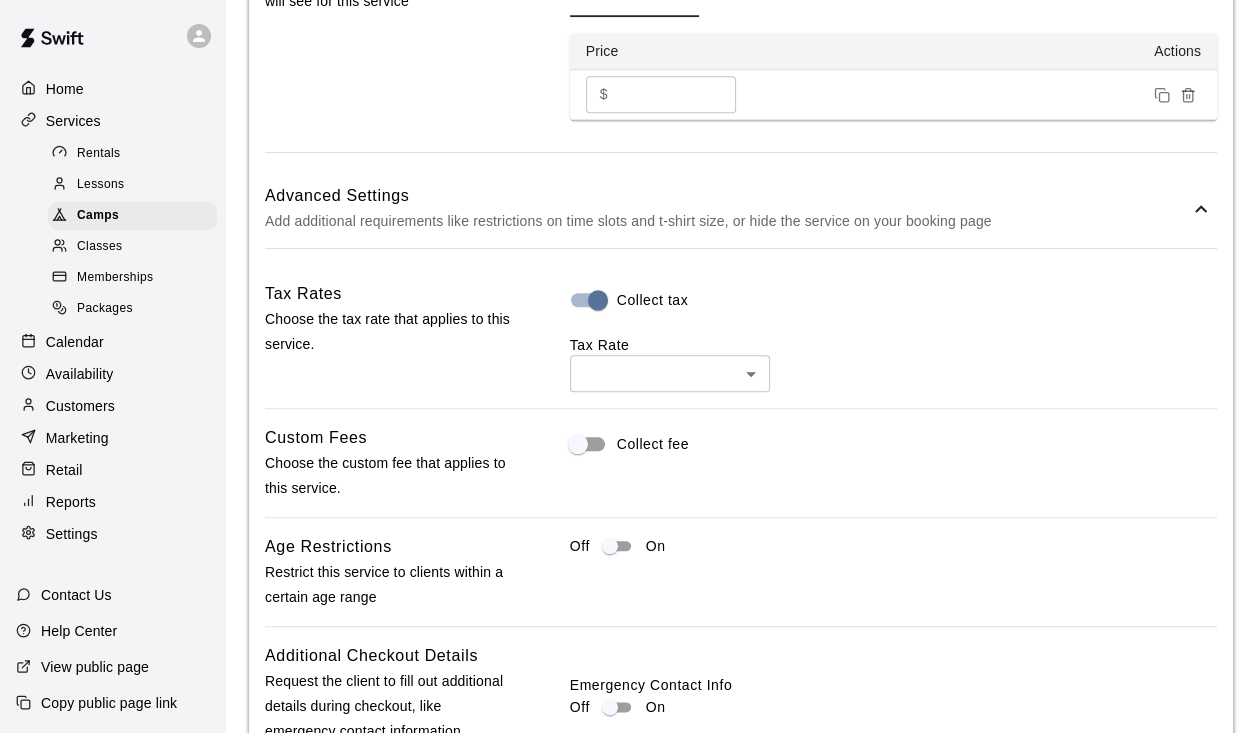 click on "High Performance Cricket Clinic with [FIRST] [LAST] Copy booking link Camp Details Basics Set the name and description Name ​ ​ Preview Text Optional ​ This text will be displayed on the booking page. 0 / 150 characters Description Optional Normal Enter a description... Instructors Choose which instructors can teach this service Instructors [FIRST] [LAST] ​ Registration Set limits on the capacity, signup deadlines, and the status of the camp Capacity ​ ​ Status Specify whether the camp is open and available to book on your booking page. Open ​ Sign-Up Deadline Optional ​ ​ Registration will close on [DAY], [MONTH] [NUMBER] [YEAR] Timing & Location Timing Details Date ​" at bounding box center (628, -71) 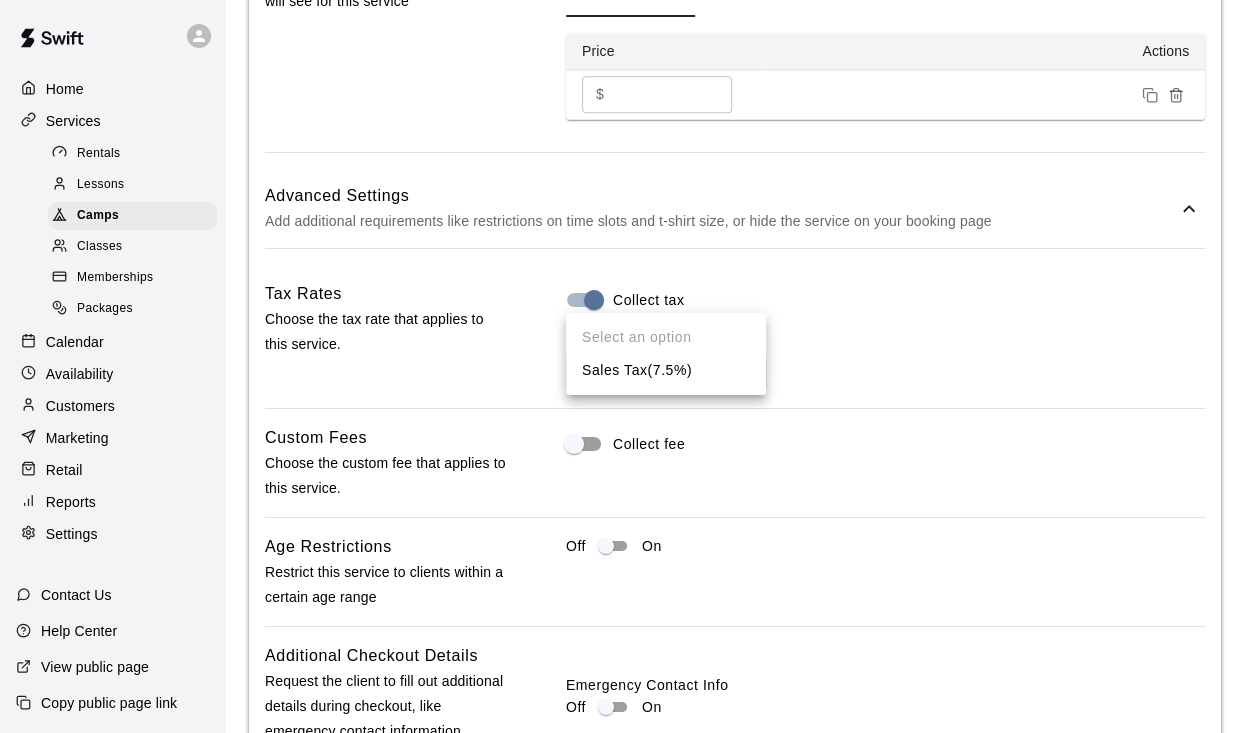 click on "Sales Tax  ( 7.5 %)" at bounding box center [666, 370] 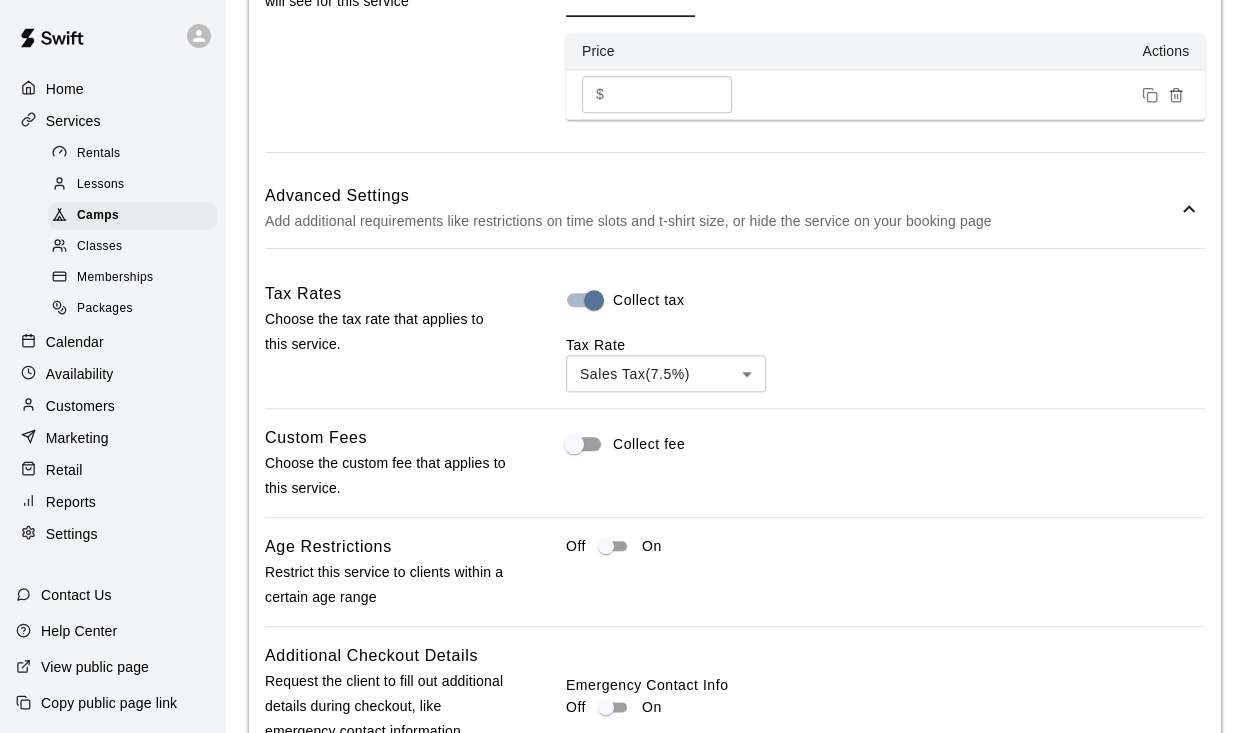 click on "Collect tax Tax Rate Sales Tax  ( [PERCENTAGE] %) *** ​" at bounding box center (885, 336) 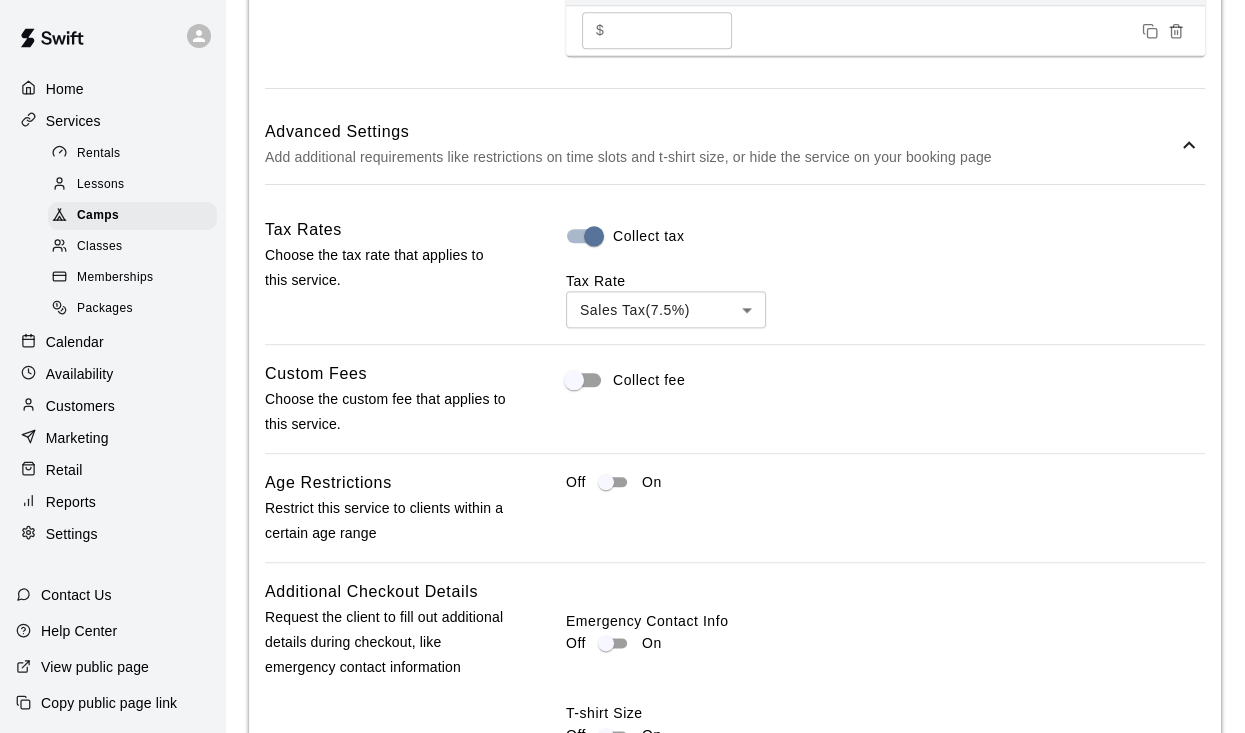 scroll, scrollTop: 2000, scrollLeft: 0, axis: vertical 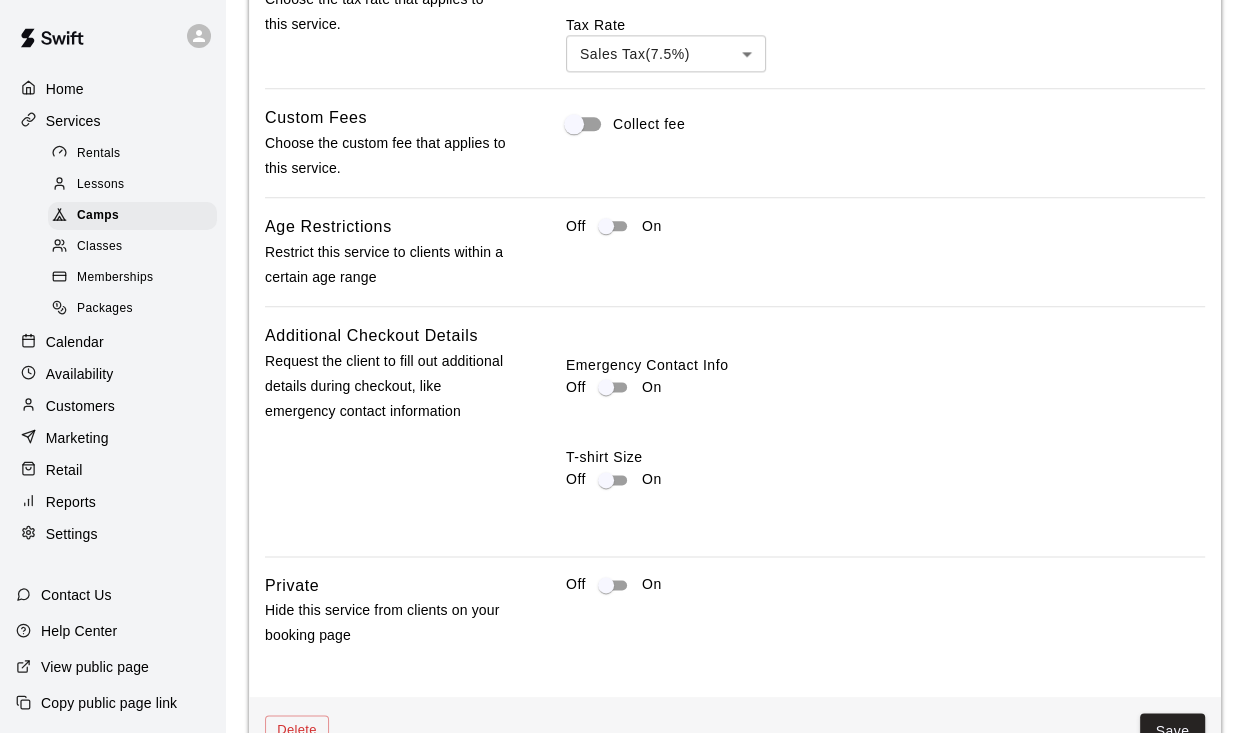 click on "Save" at bounding box center [1173, 731] 